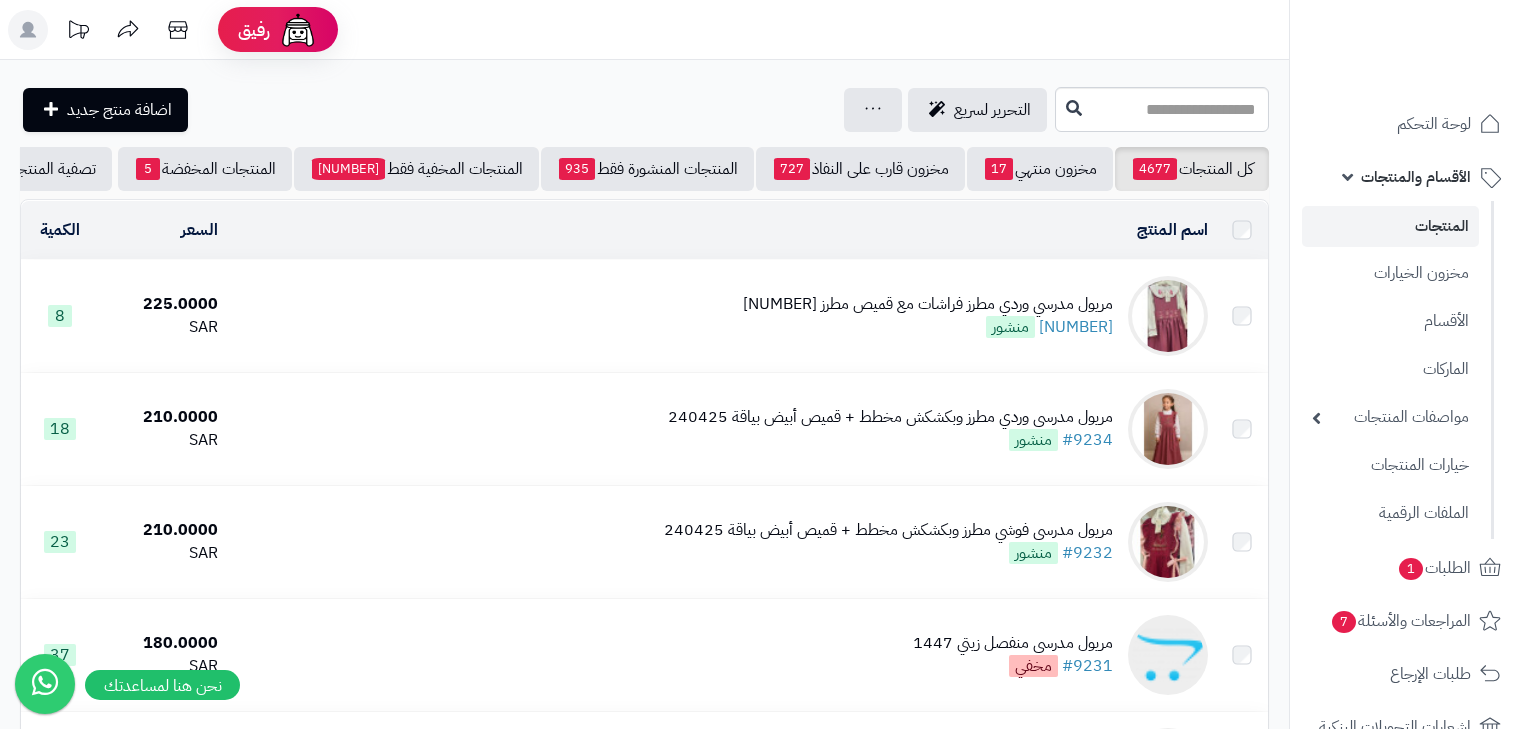 scroll, scrollTop: 0, scrollLeft: 0, axis: both 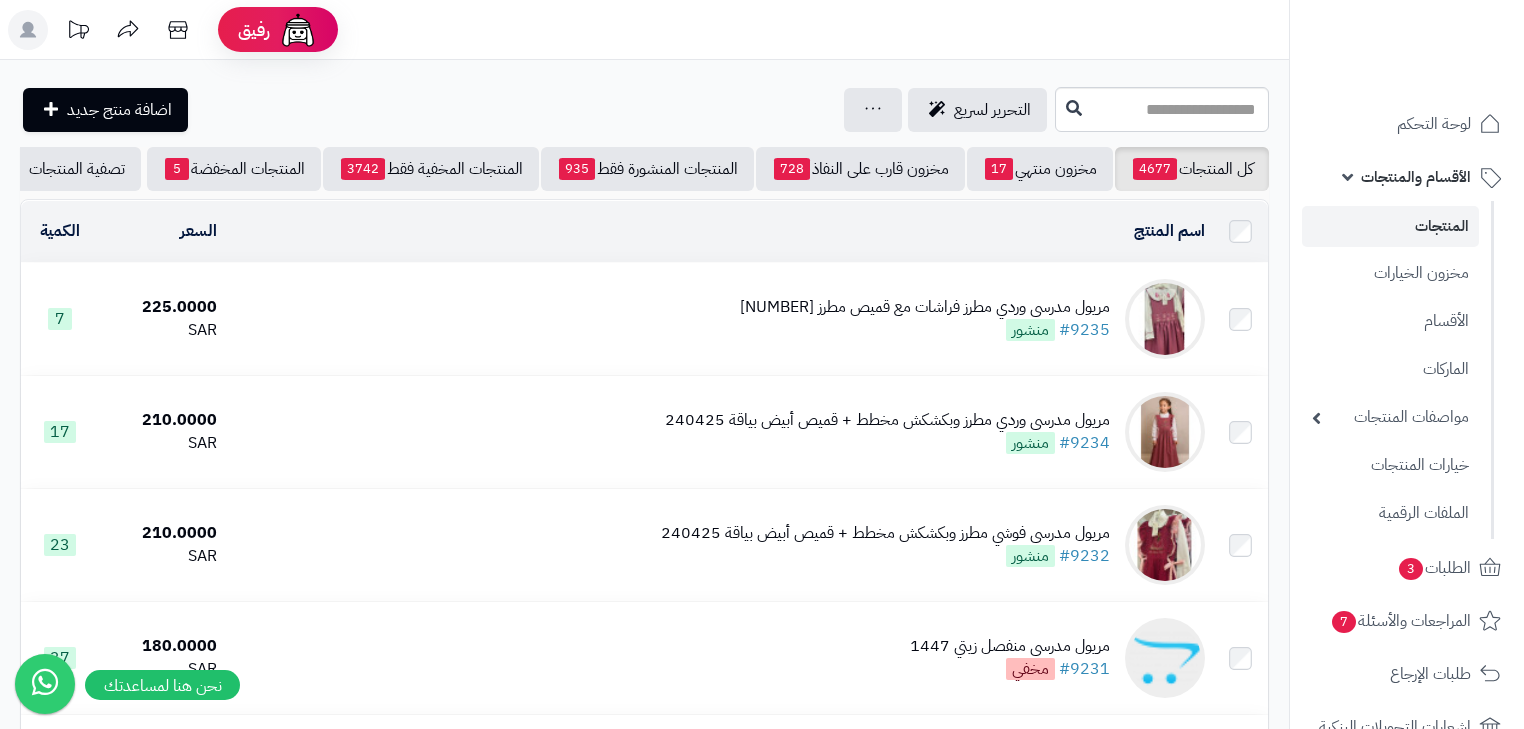 click on "الأقسام والمنتجات" at bounding box center (1416, 177) 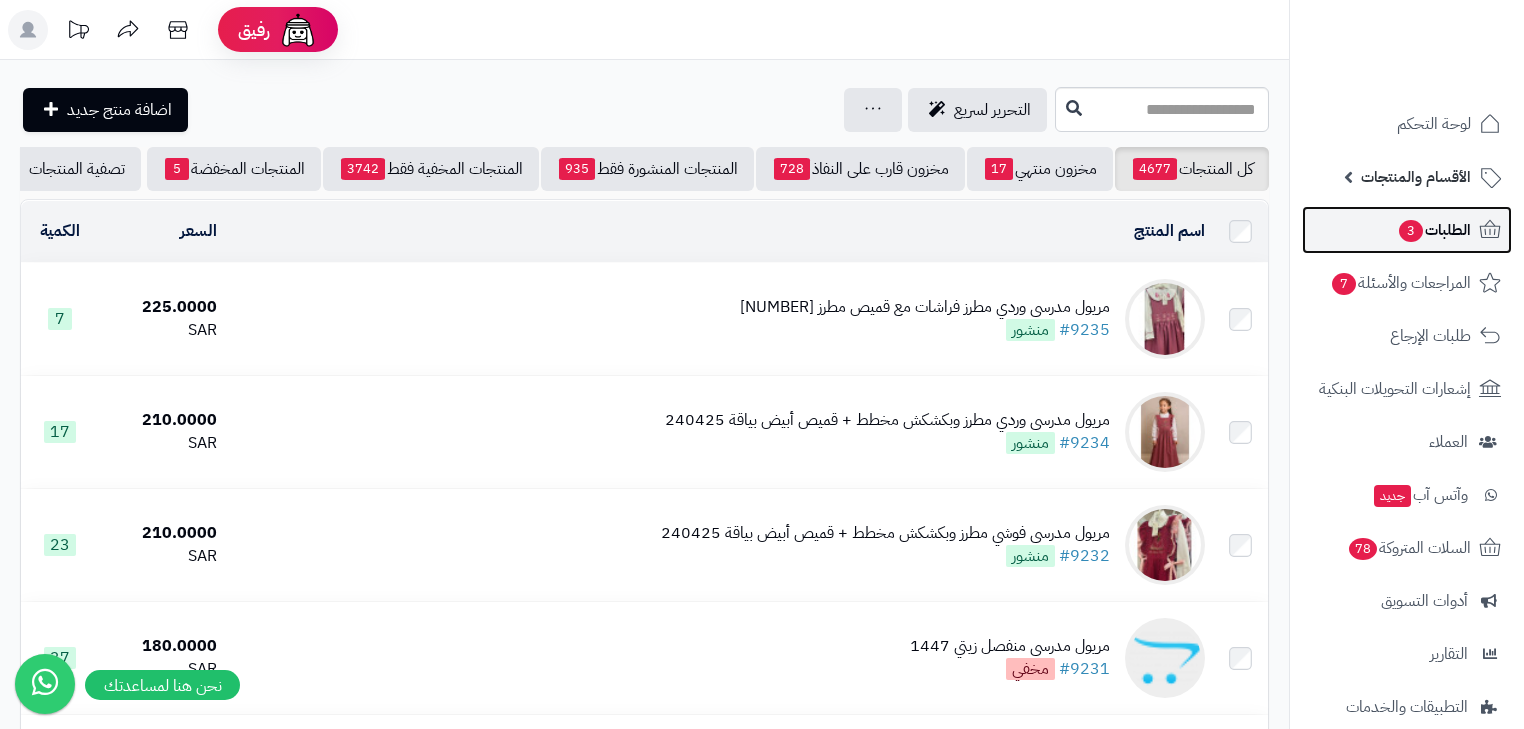 click on "الطلبات  3" at bounding box center [1434, 230] 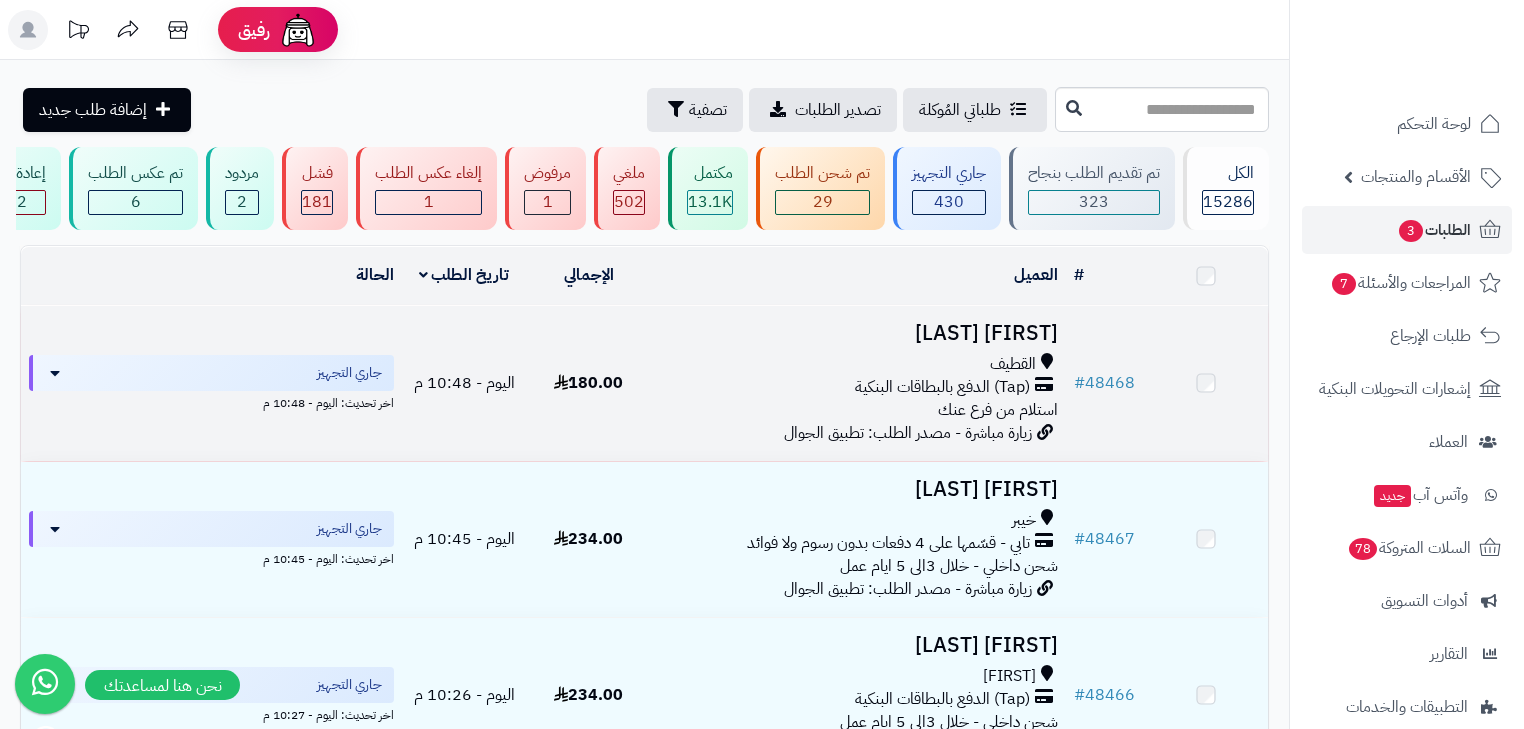scroll, scrollTop: 0, scrollLeft: 0, axis: both 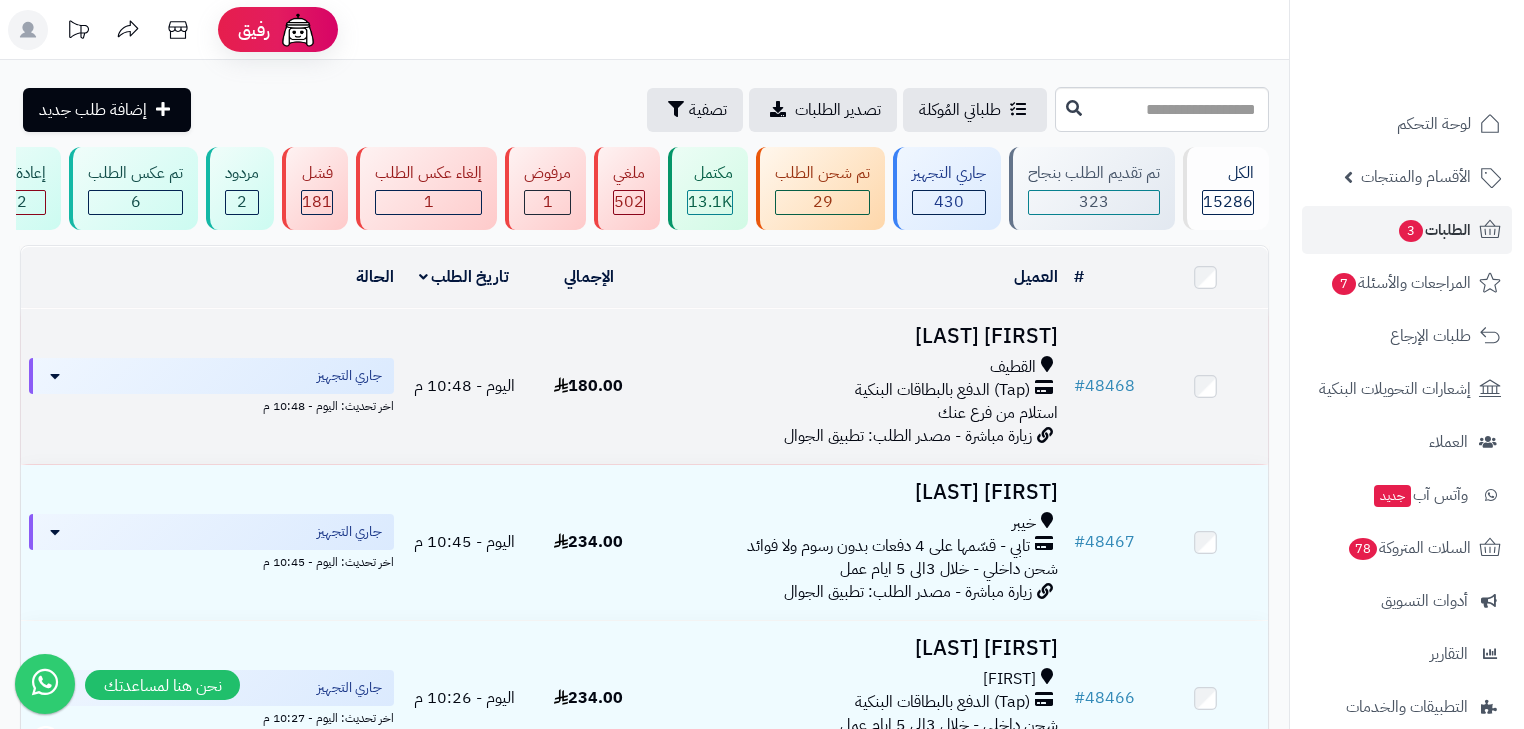 click on "[FIRST] [LAST]" at bounding box center [858, 336] 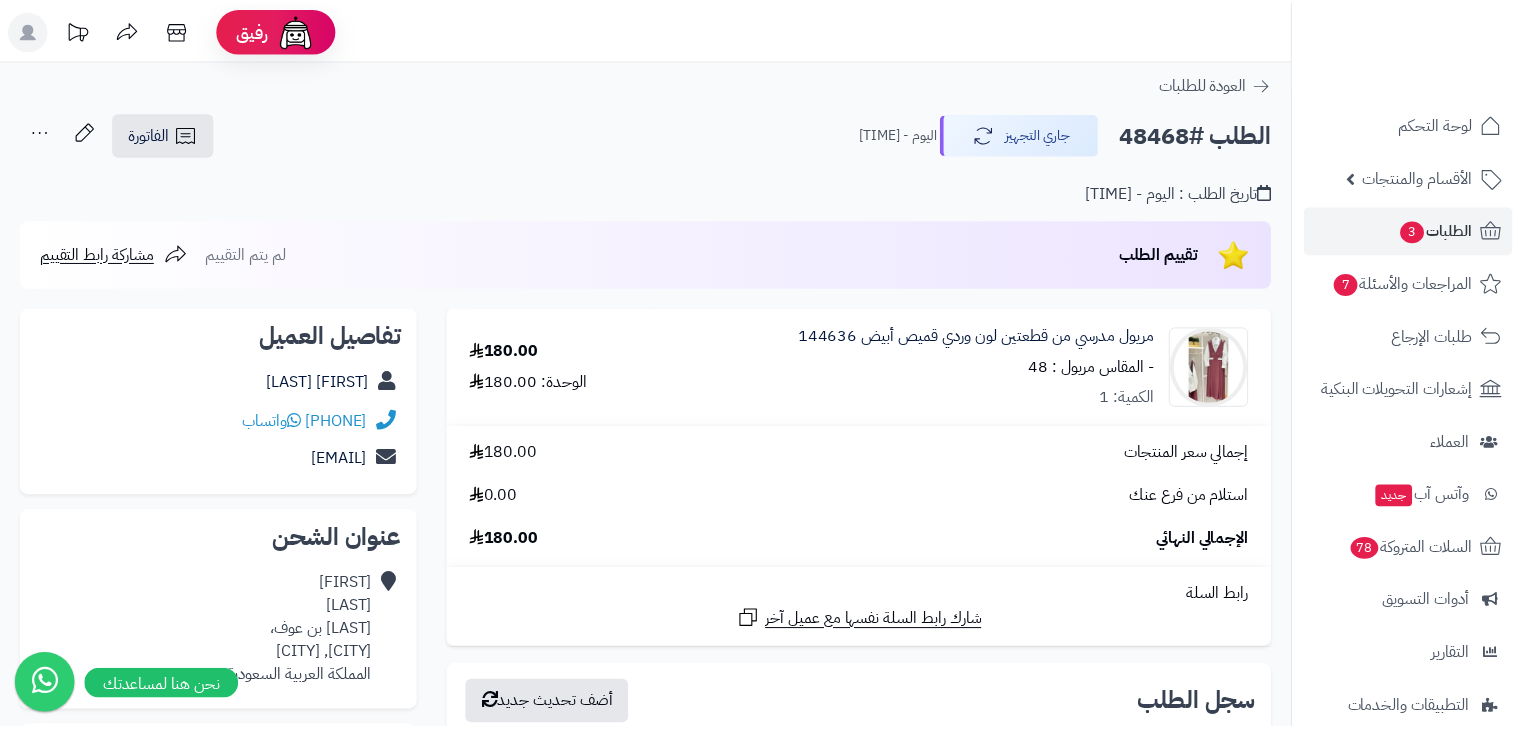 scroll, scrollTop: 0, scrollLeft: 0, axis: both 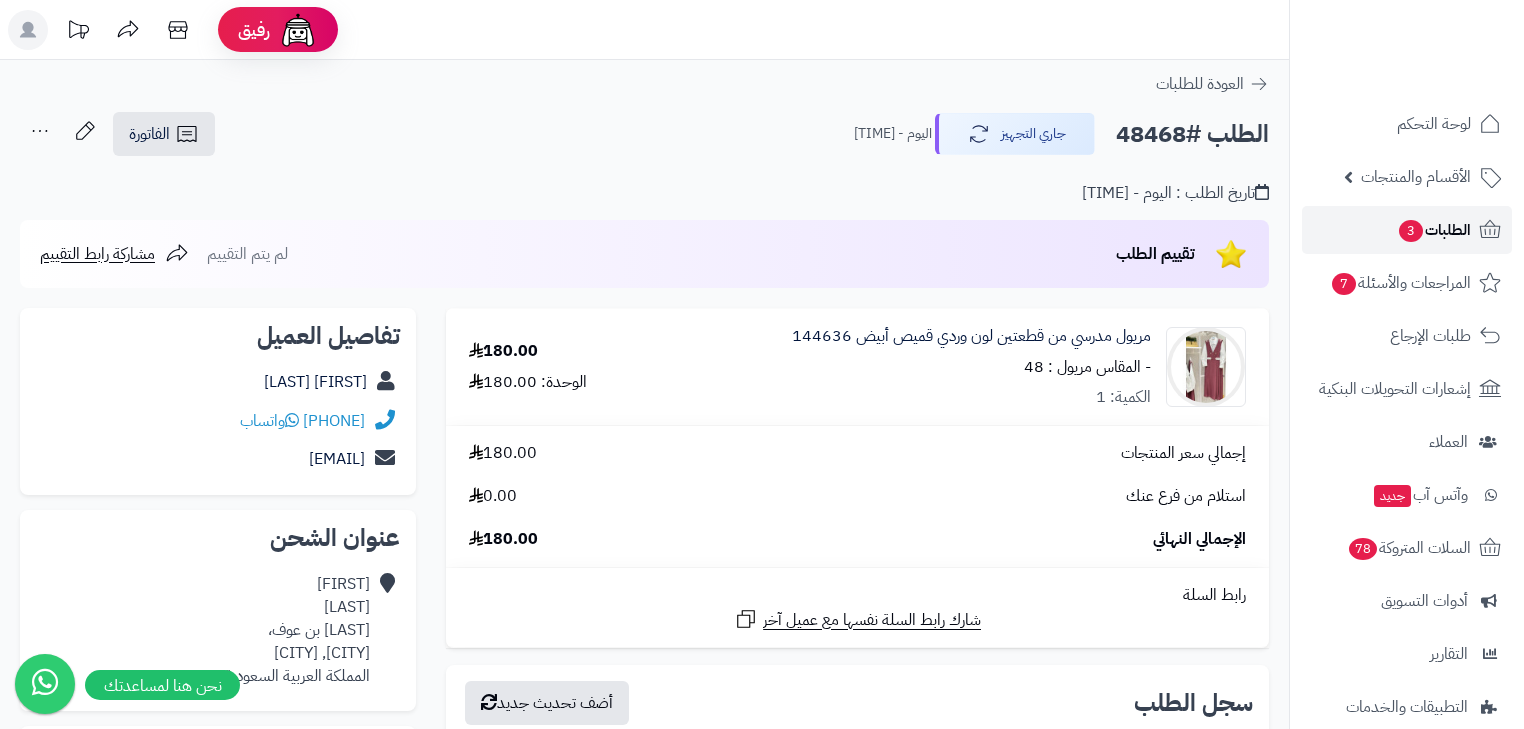click on "الطلبات  3" at bounding box center [1434, 230] 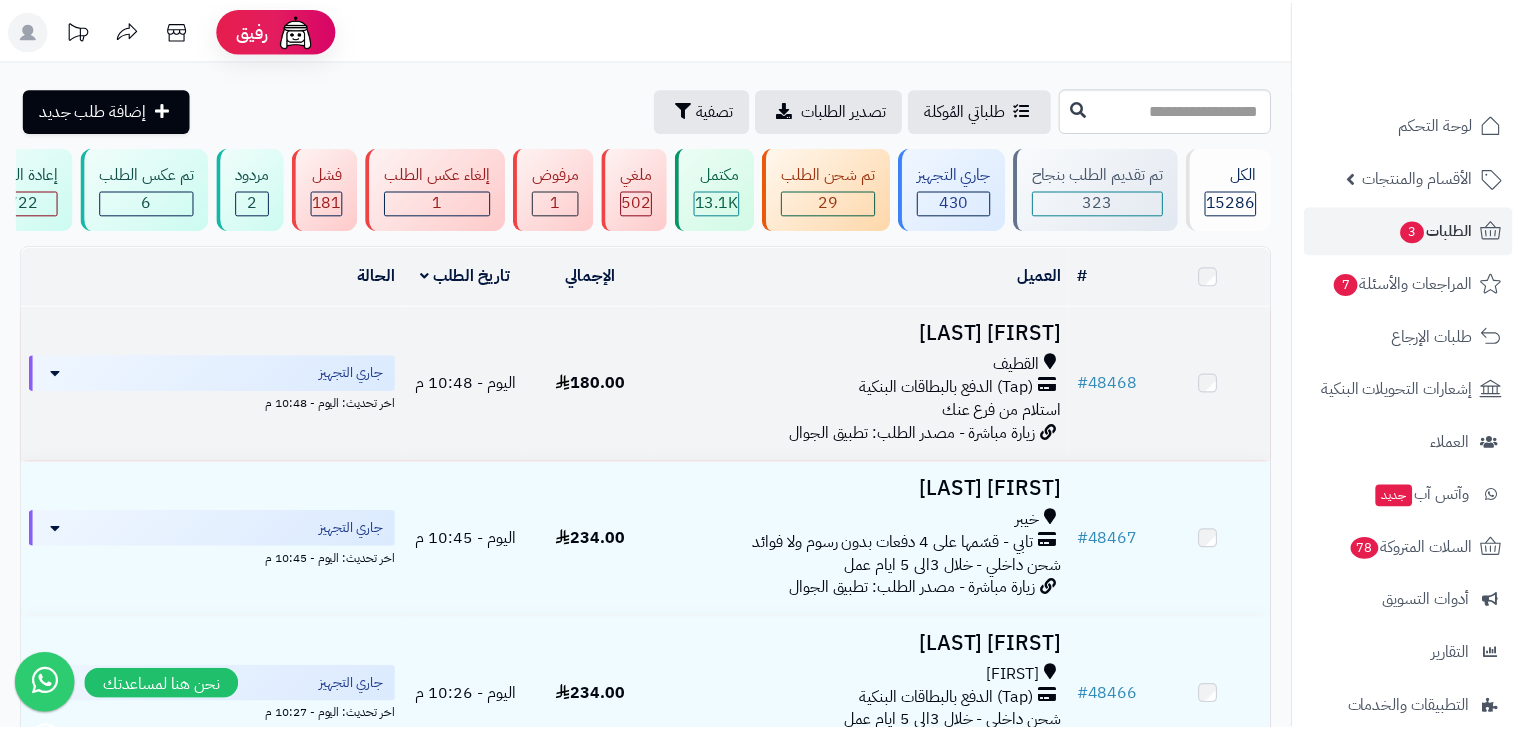 scroll, scrollTop: 0, scrollLeft: 0, axis: both 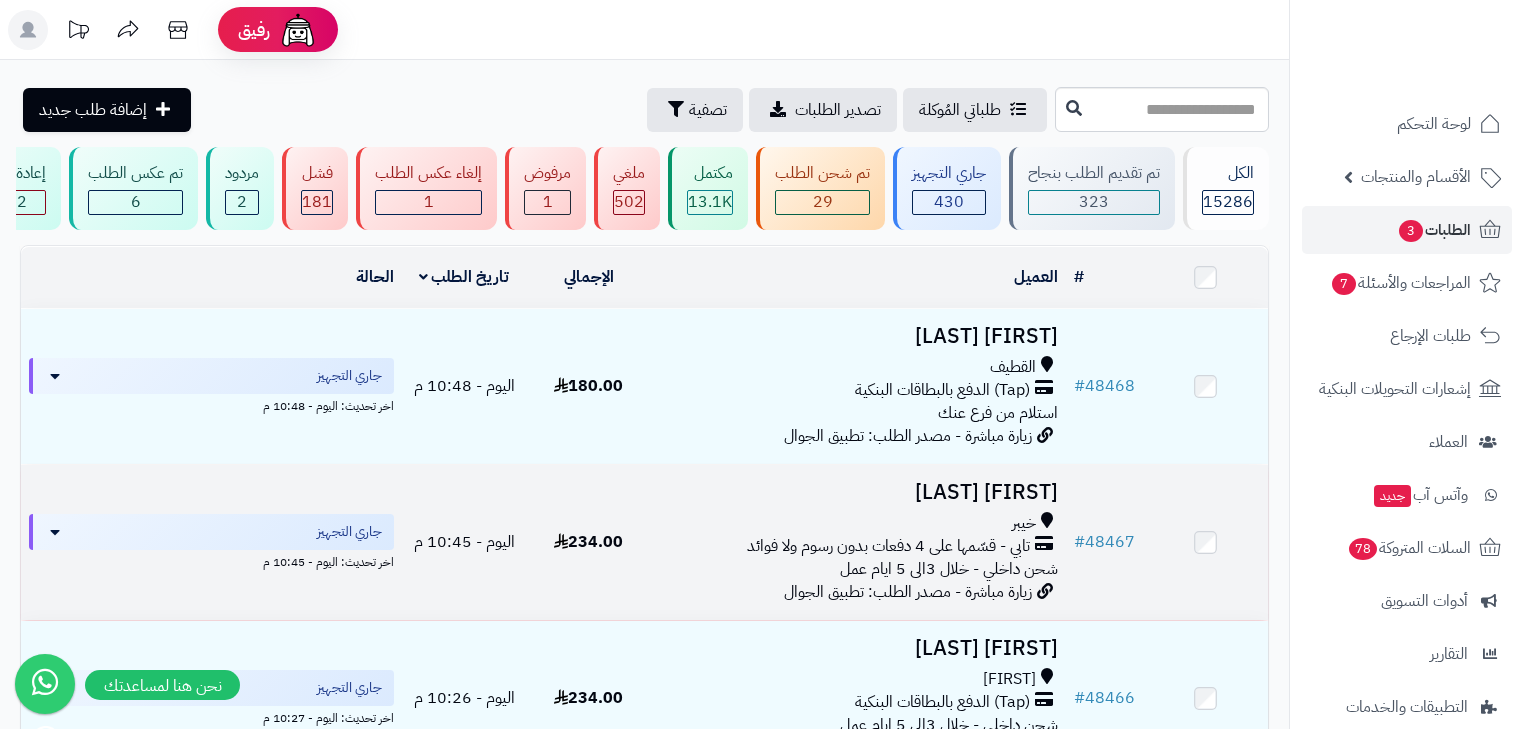 click on "خيبر" at bounding box center (1024, 523) 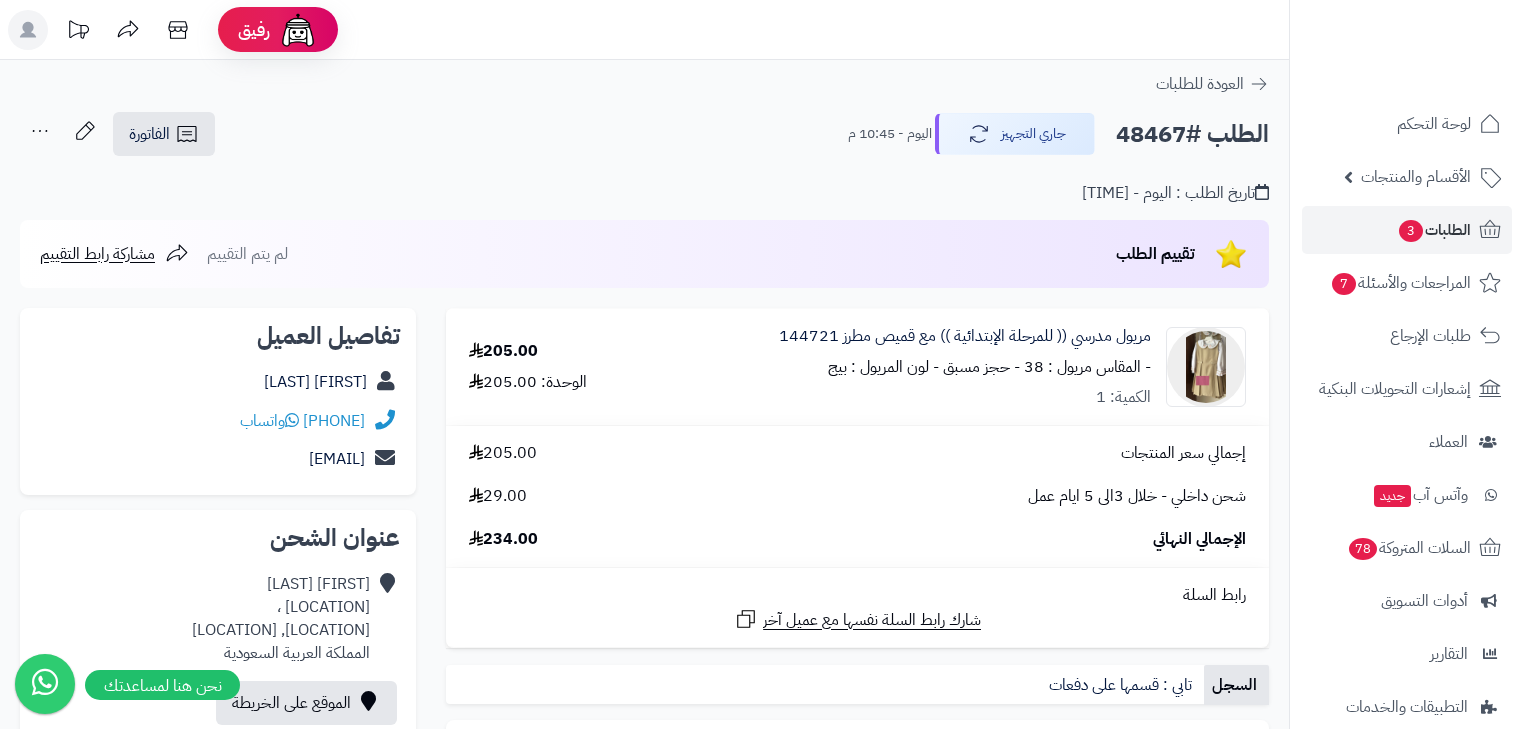 scroll, scrollTop: 0, scrollLeft: 0, axis: both 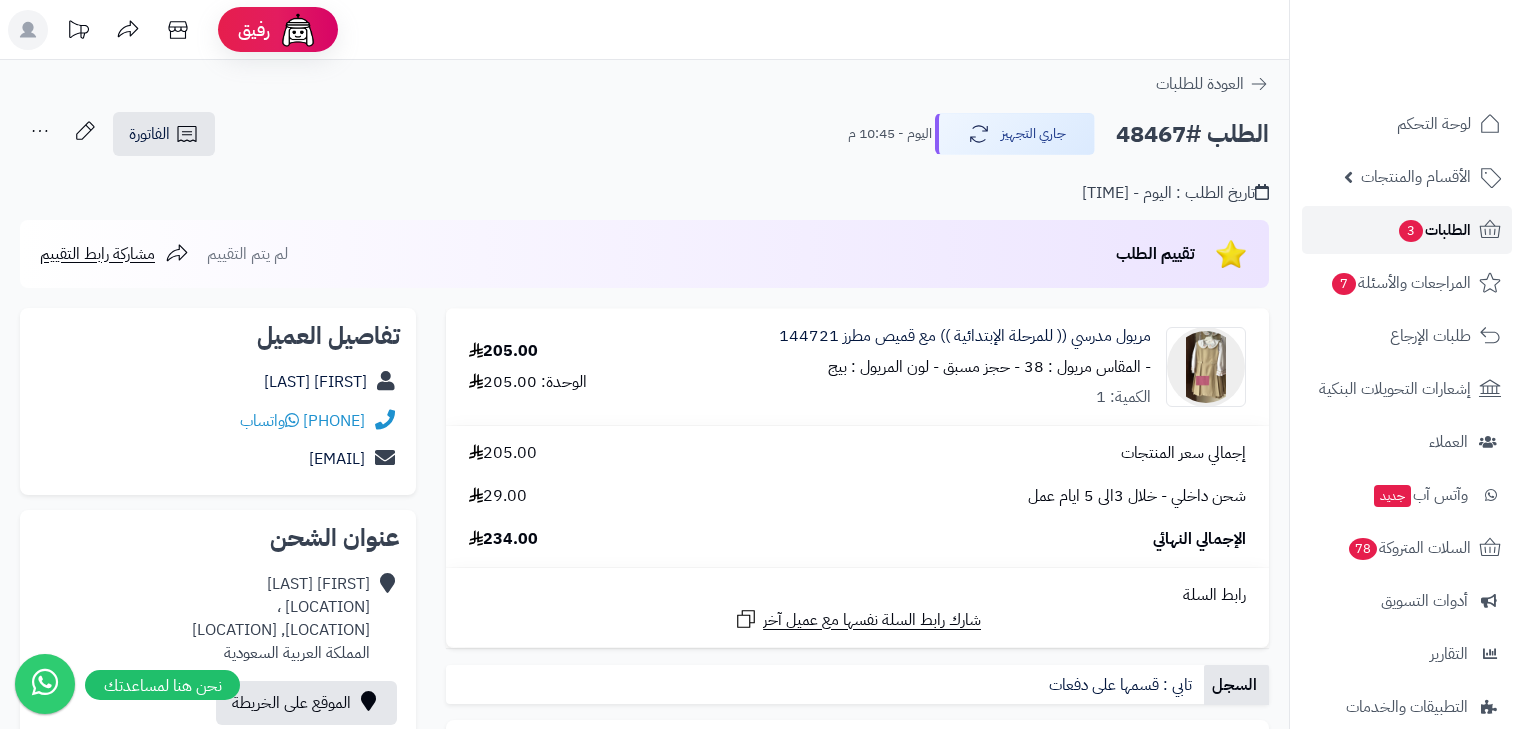 click on "الطلبات  3" at bounding box center [1434, 230] 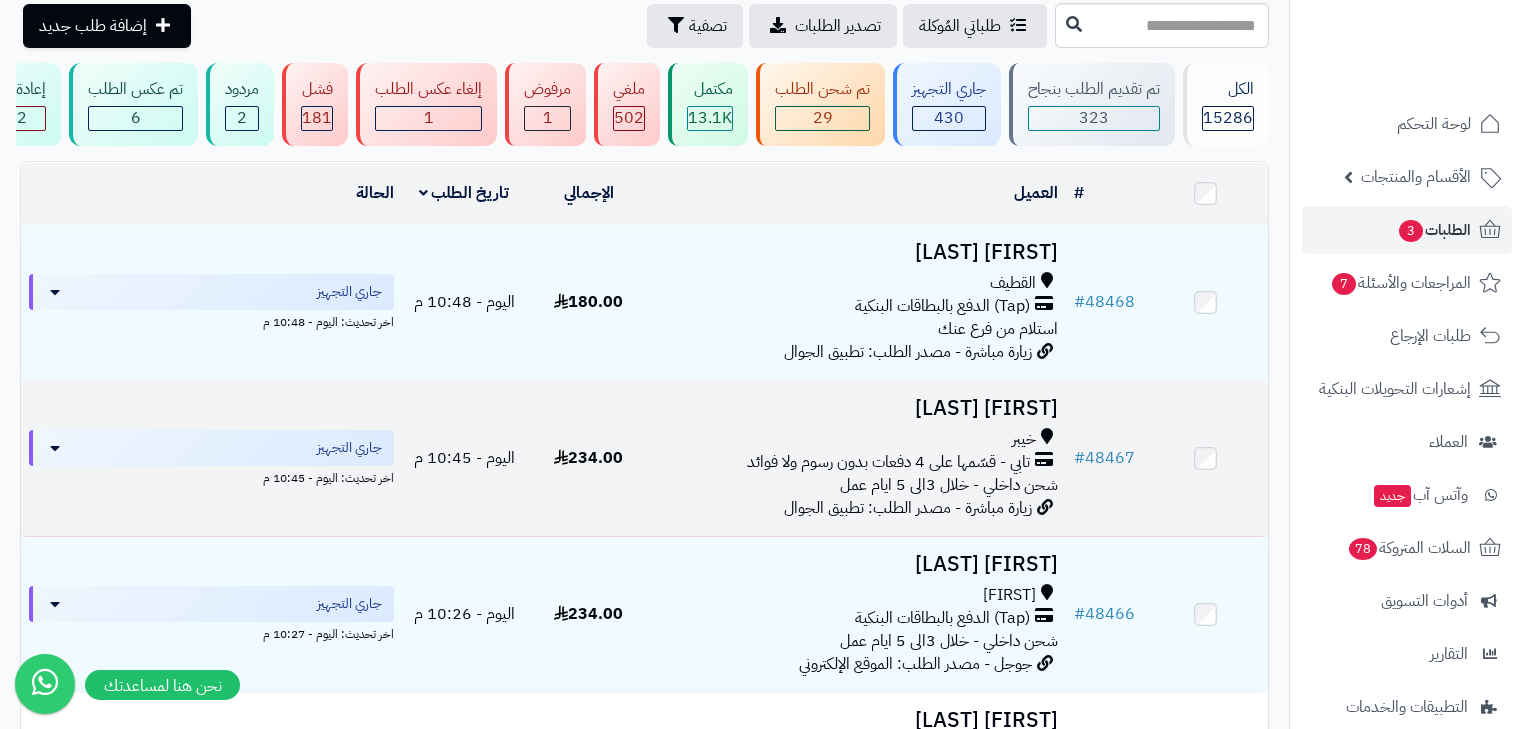 scroll, scrollTop: 160, scrollLeft: 0, axis: vertical 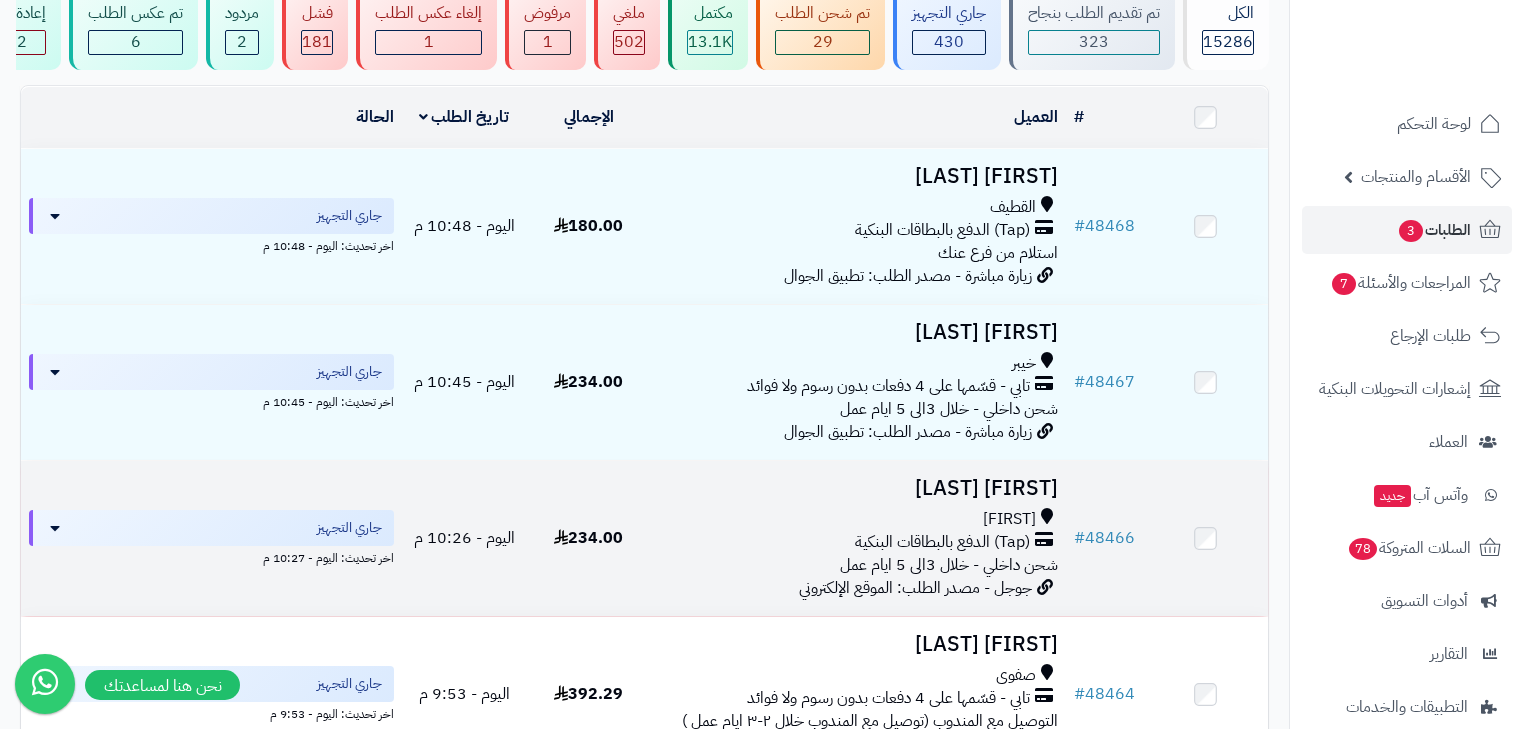 click on "Amjad Alharbi" at bounding box center [858, 488] 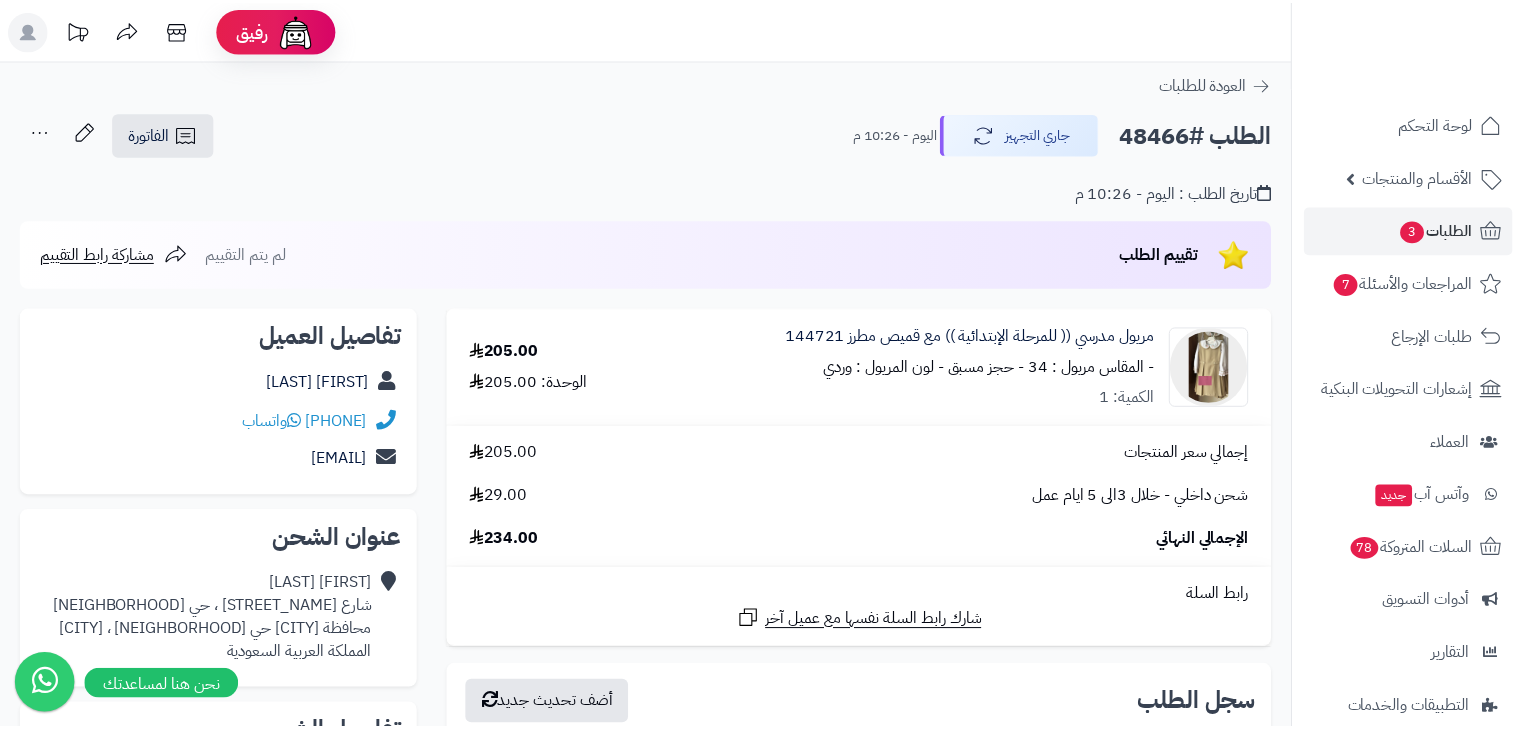 scroll, scrollTop: 0, scrollLeft: 0, axis: both 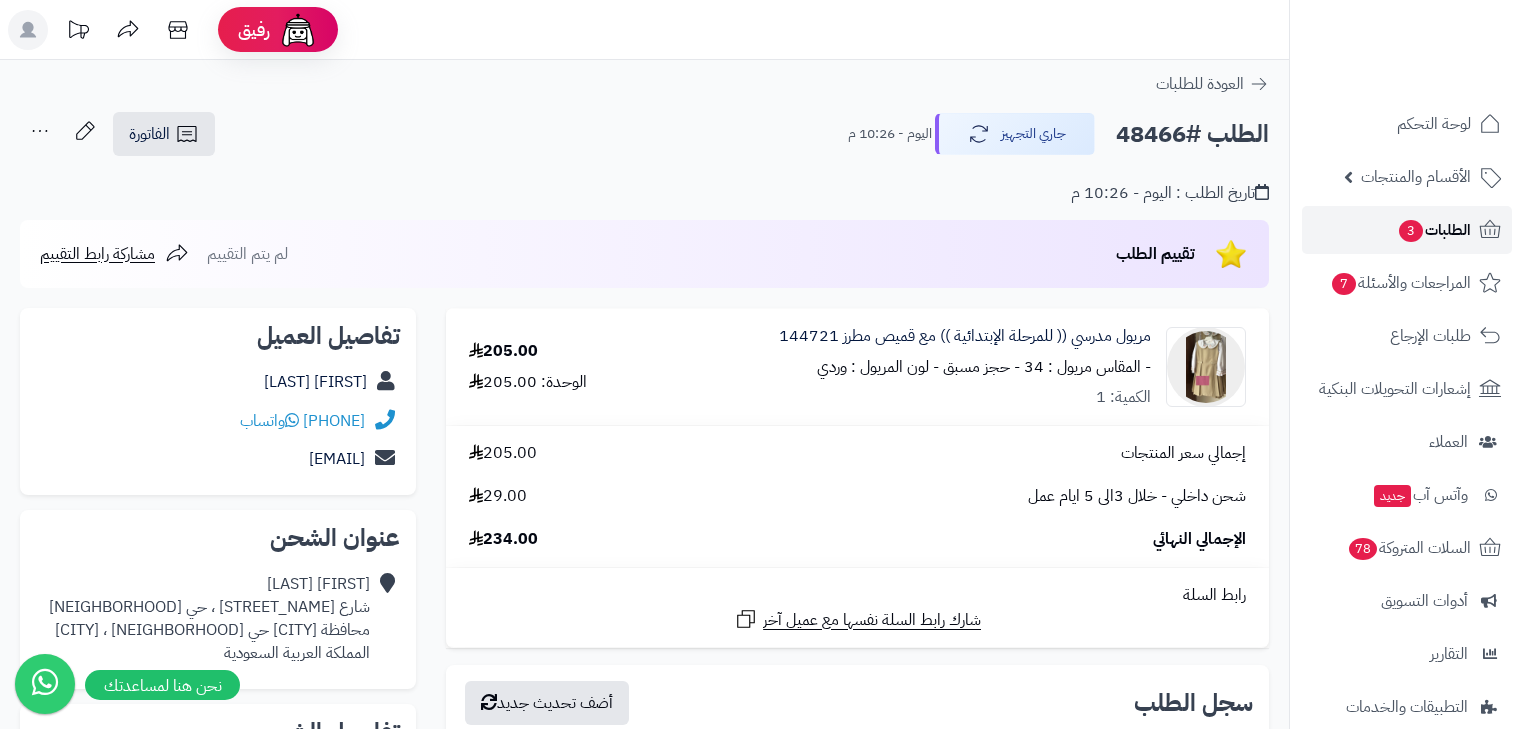 click on "الطلبات  3" at bounding box center (1434, 230) 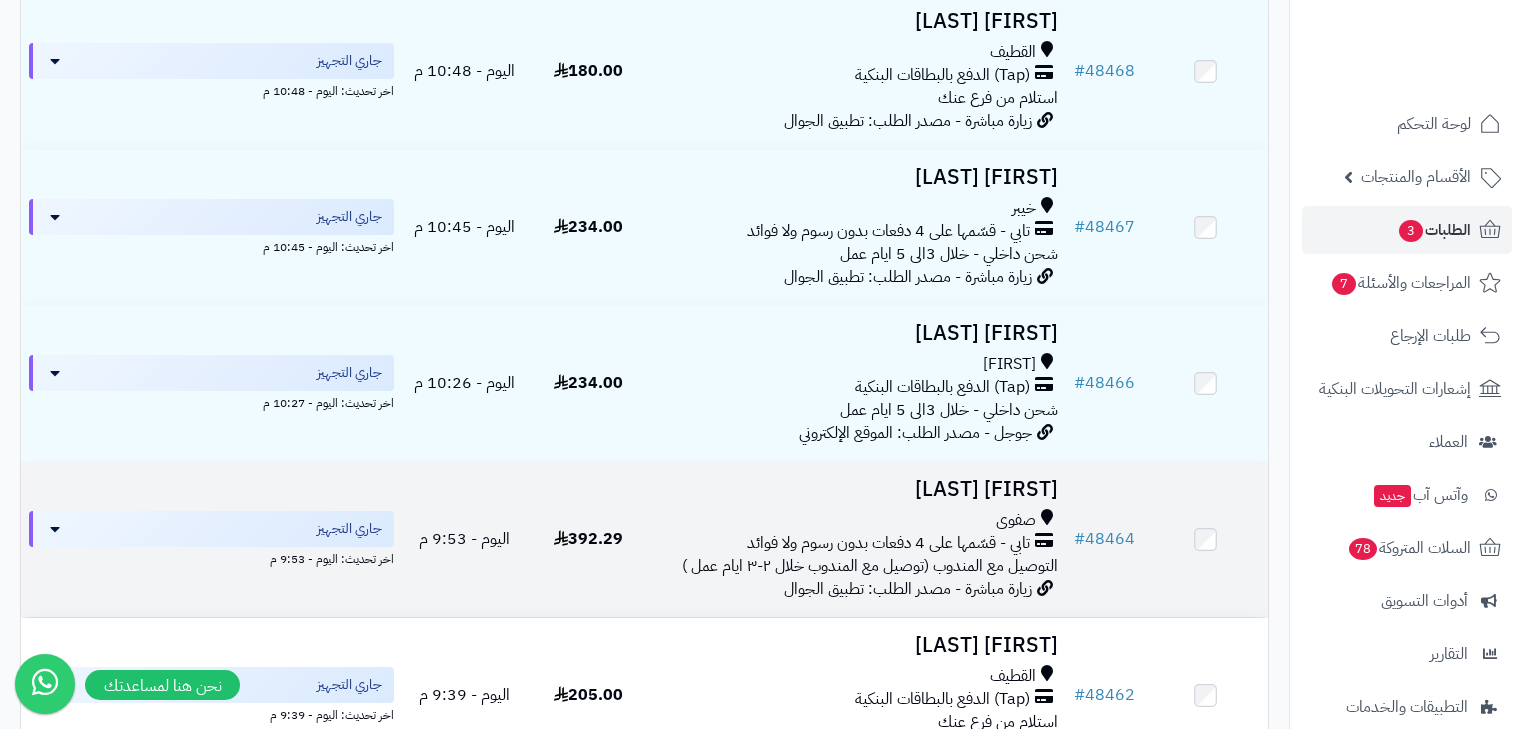 scroll, scrollTop: 320, scrollLeft: 0, axis: vertical 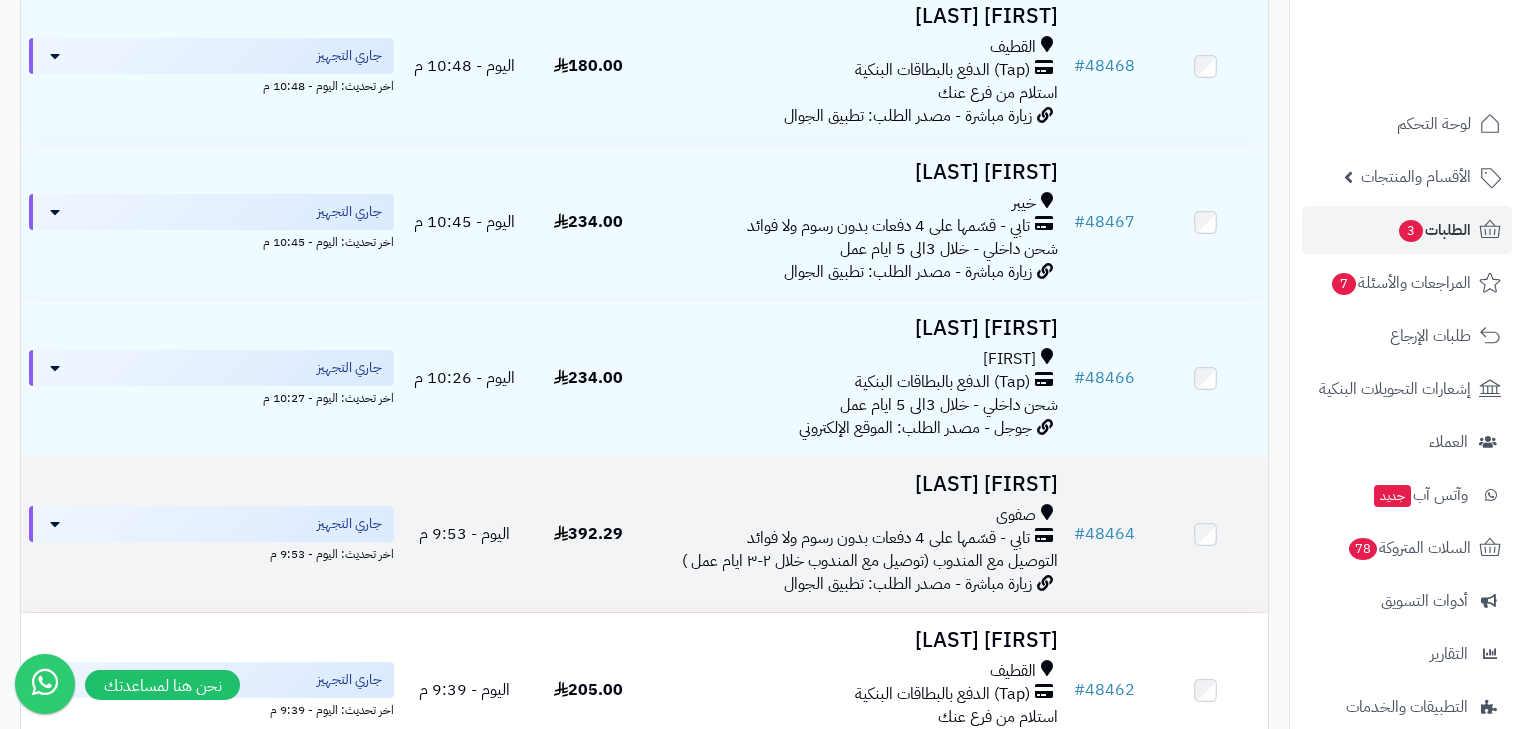 click on "رضا ال محسن" at bounding box center [858, 484] 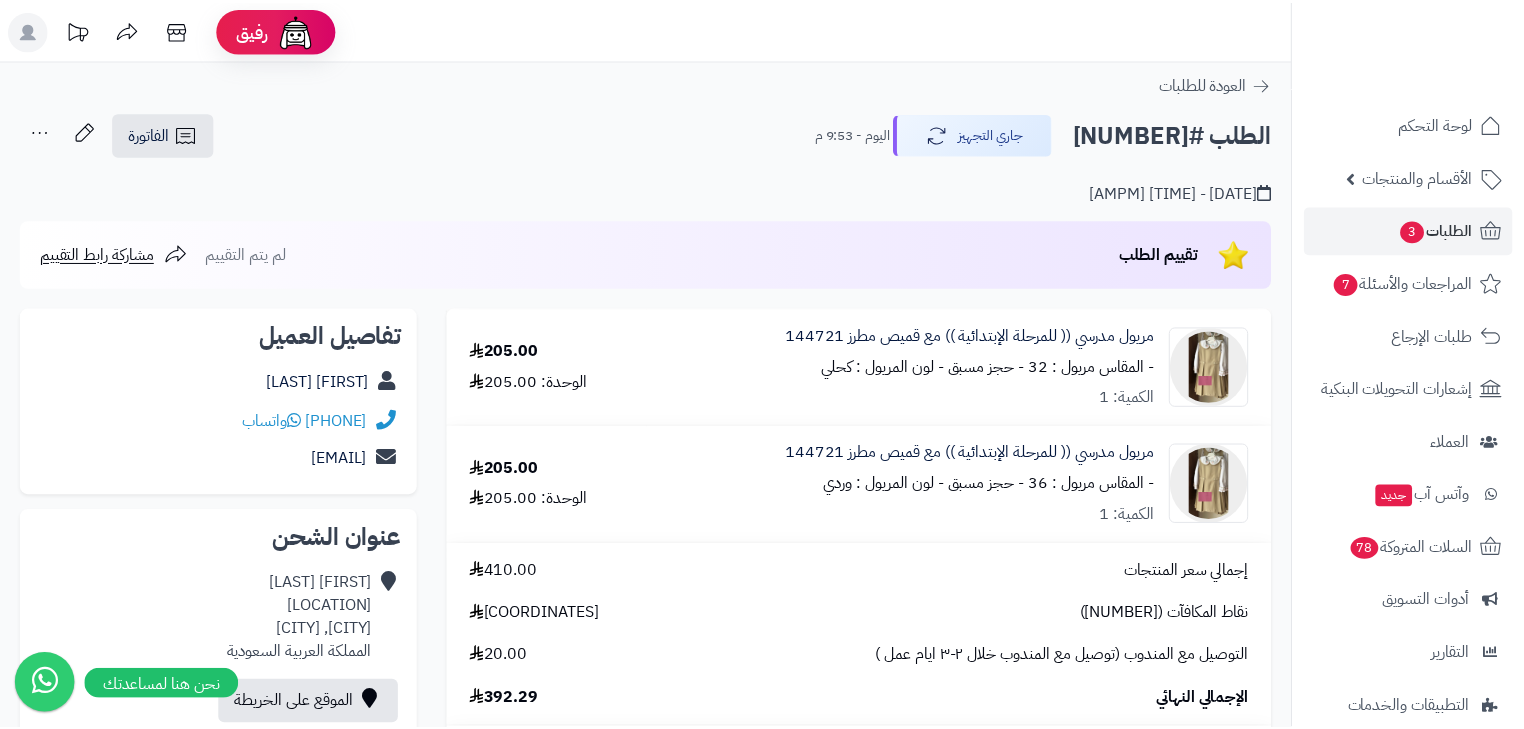 scroll, scrollTop: 0, scrollLeft: 0, axis: both 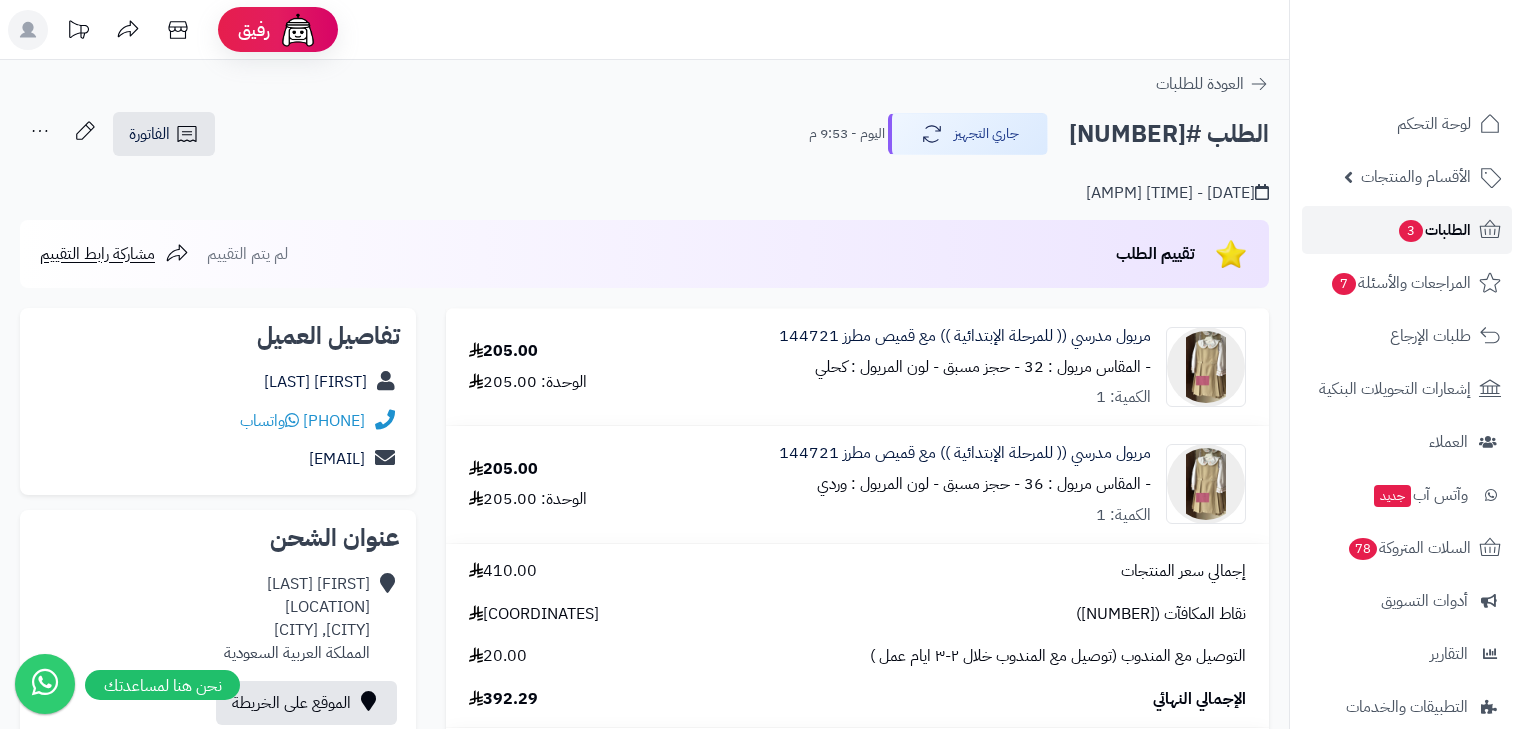 click on "الطلبات  3" at bounding box center [1434, 230] 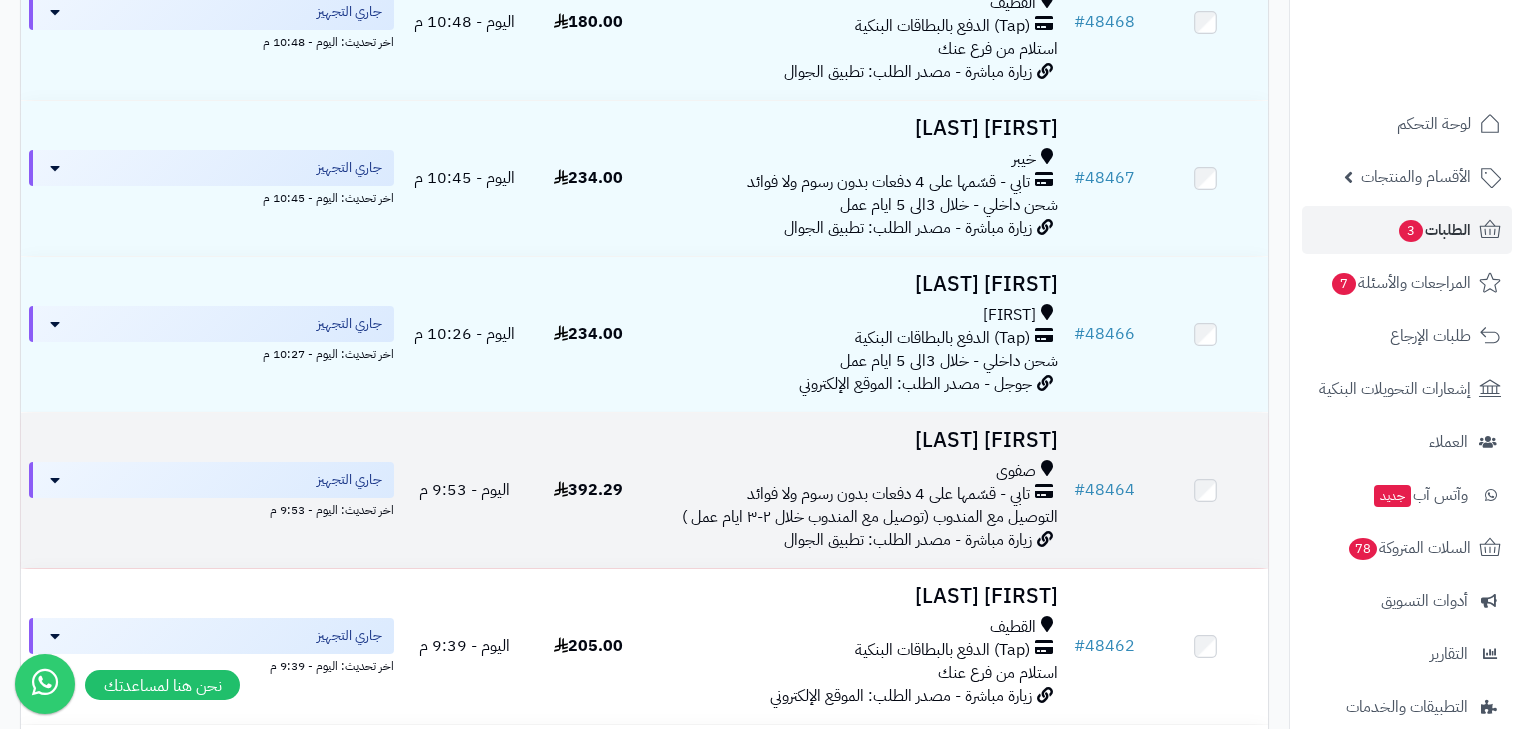 scroll, scrollTop: 480, scrollLeft: 0, axis: vertical 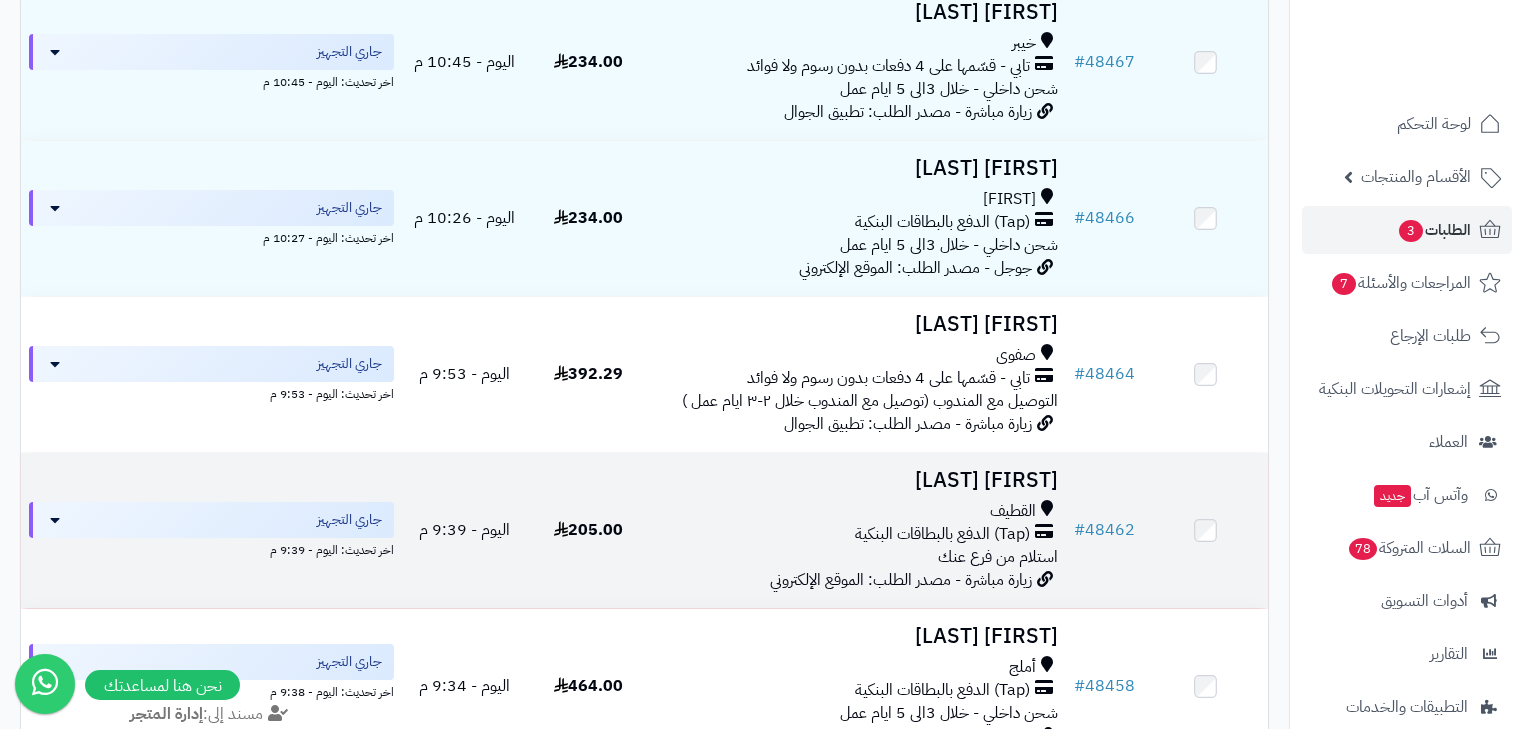 click on "ملك  آل عباس" at bounding box center (858, 480) 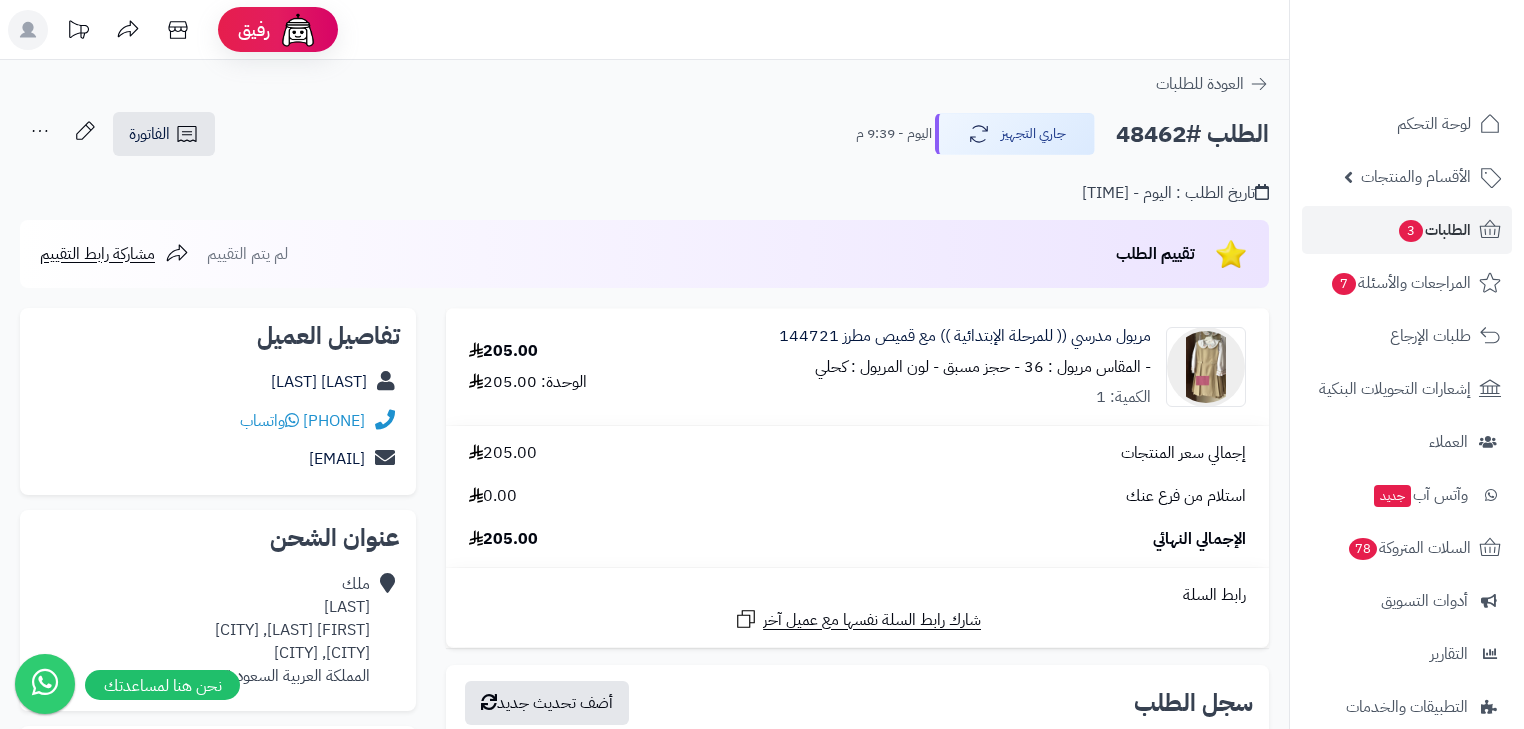scroll, scrollTop: 0, scrollLeft: 0, axis: both 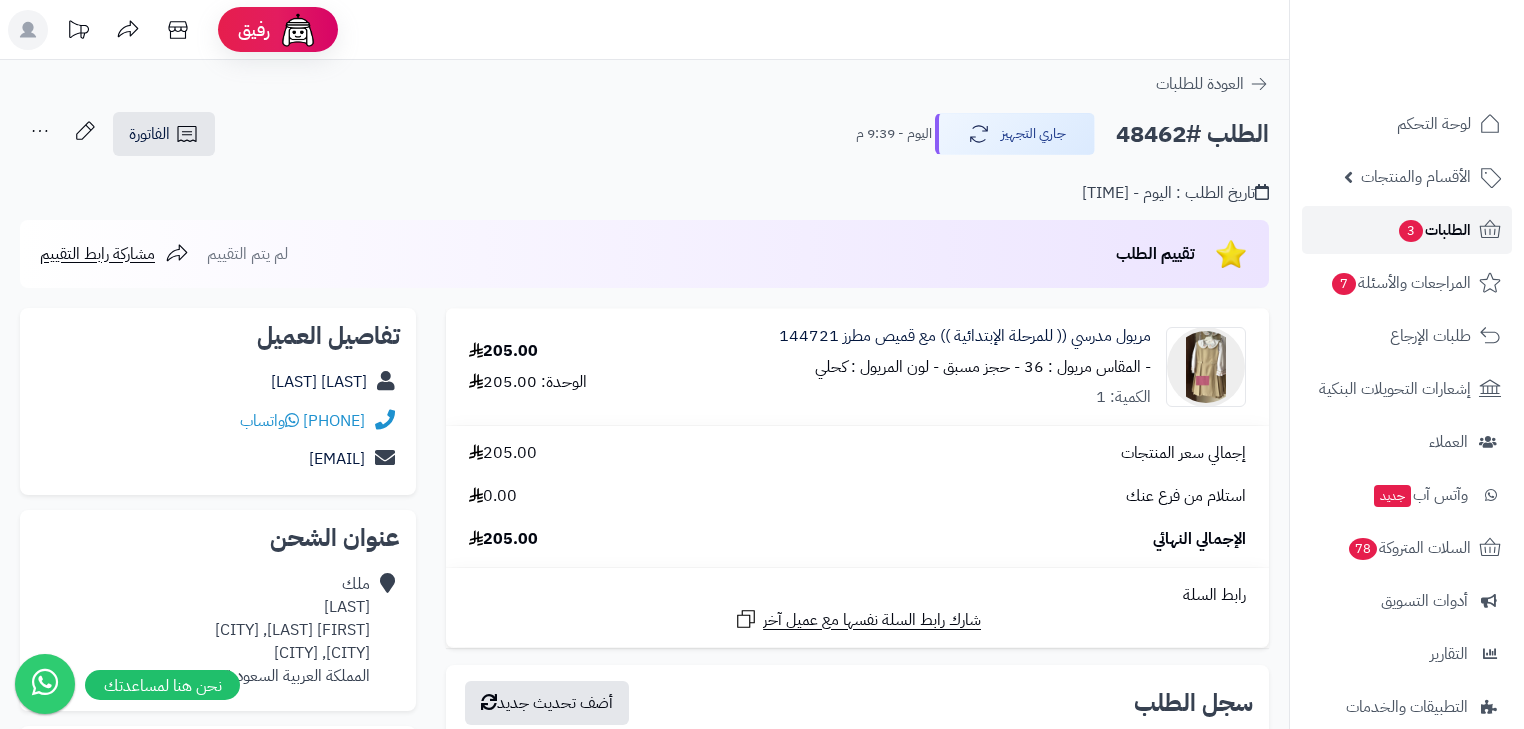 click on "الطلبات  3" at bounding box center [1434, 230] 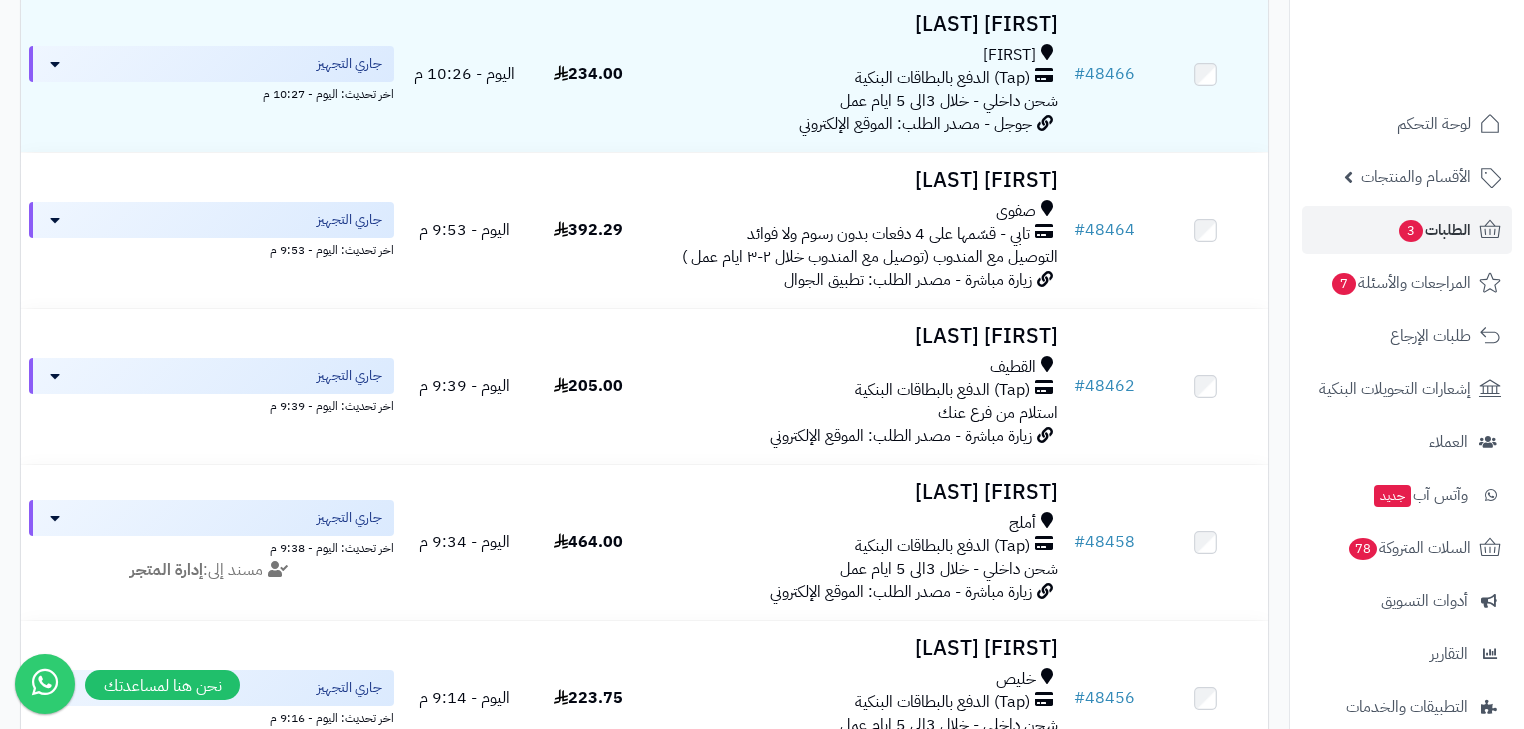 scroll, scrollTop: 640, scrollLeft: 0, axis: vertical 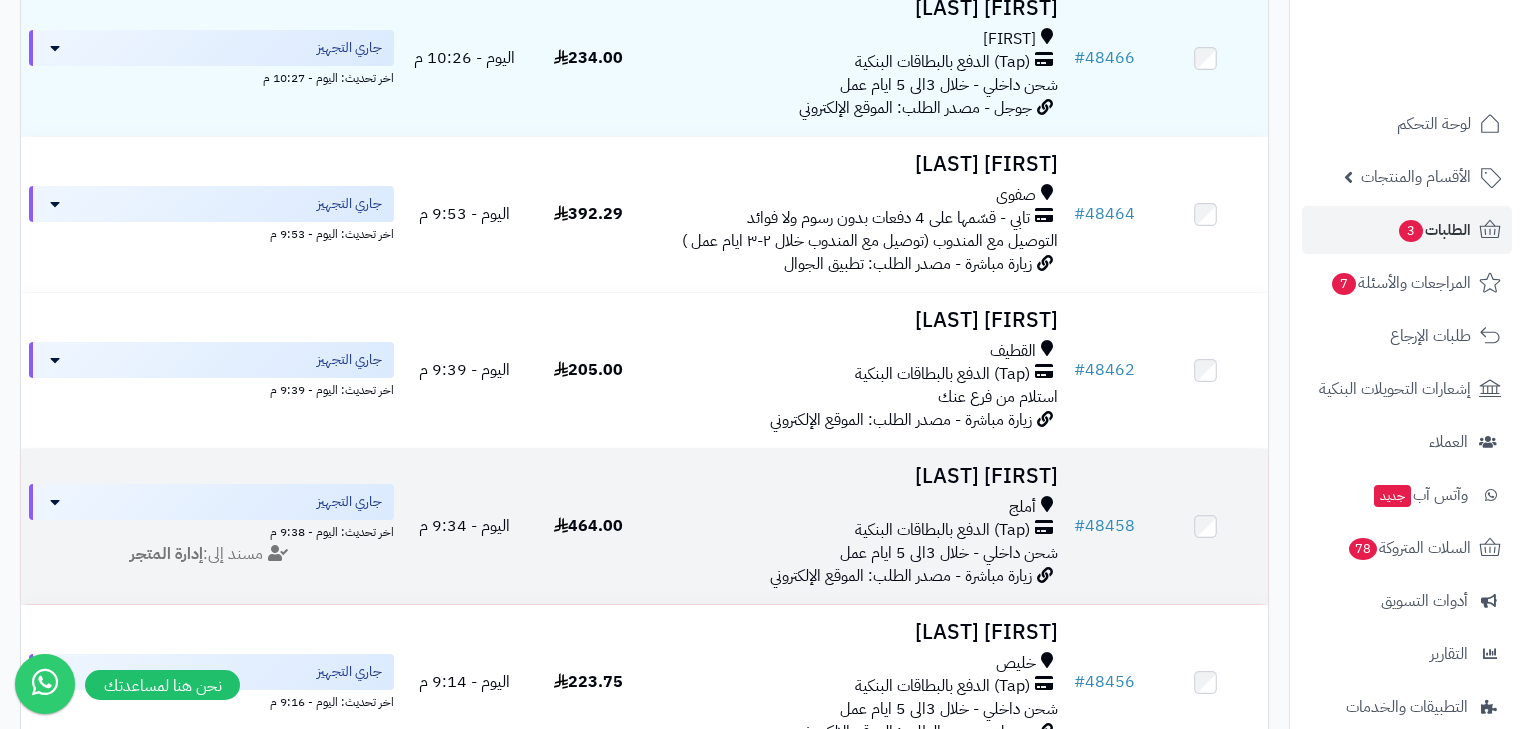 click on "[FIRST] [LAST]" at bounding box center [858, 476] 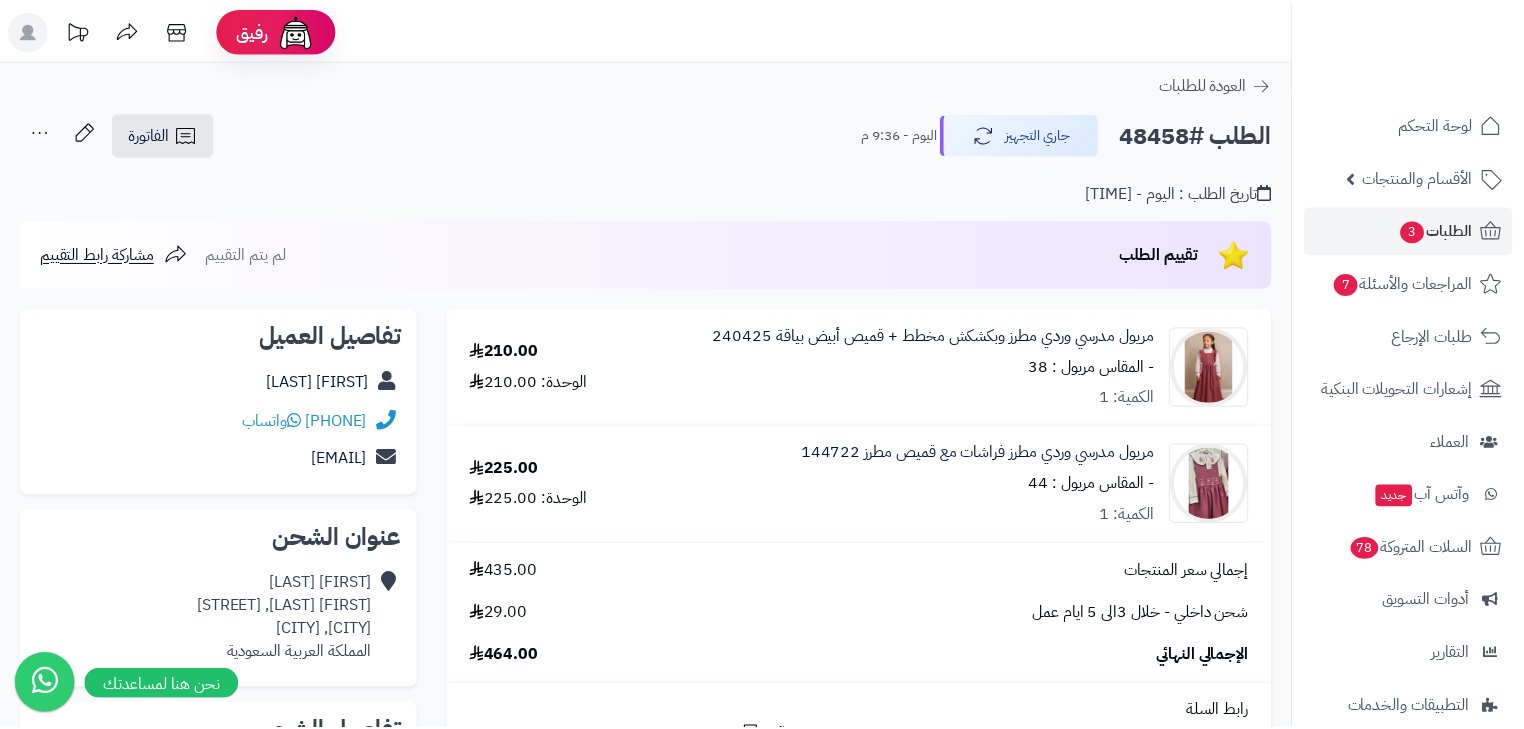 scroll, scrollTop: 0, scrollLeft: 0, axis: both 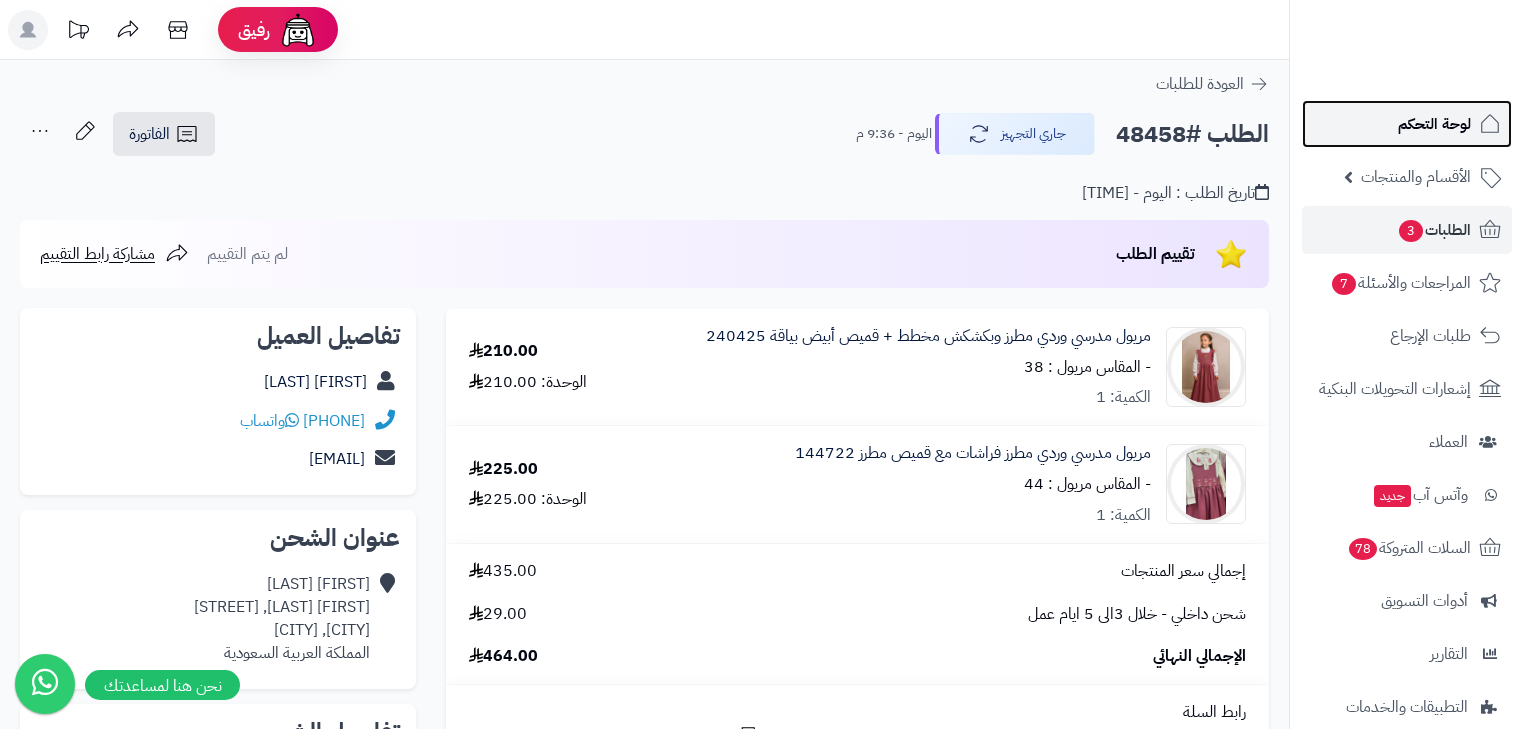 click on "لوحة التحكم" at bounding box center [1434, 124] 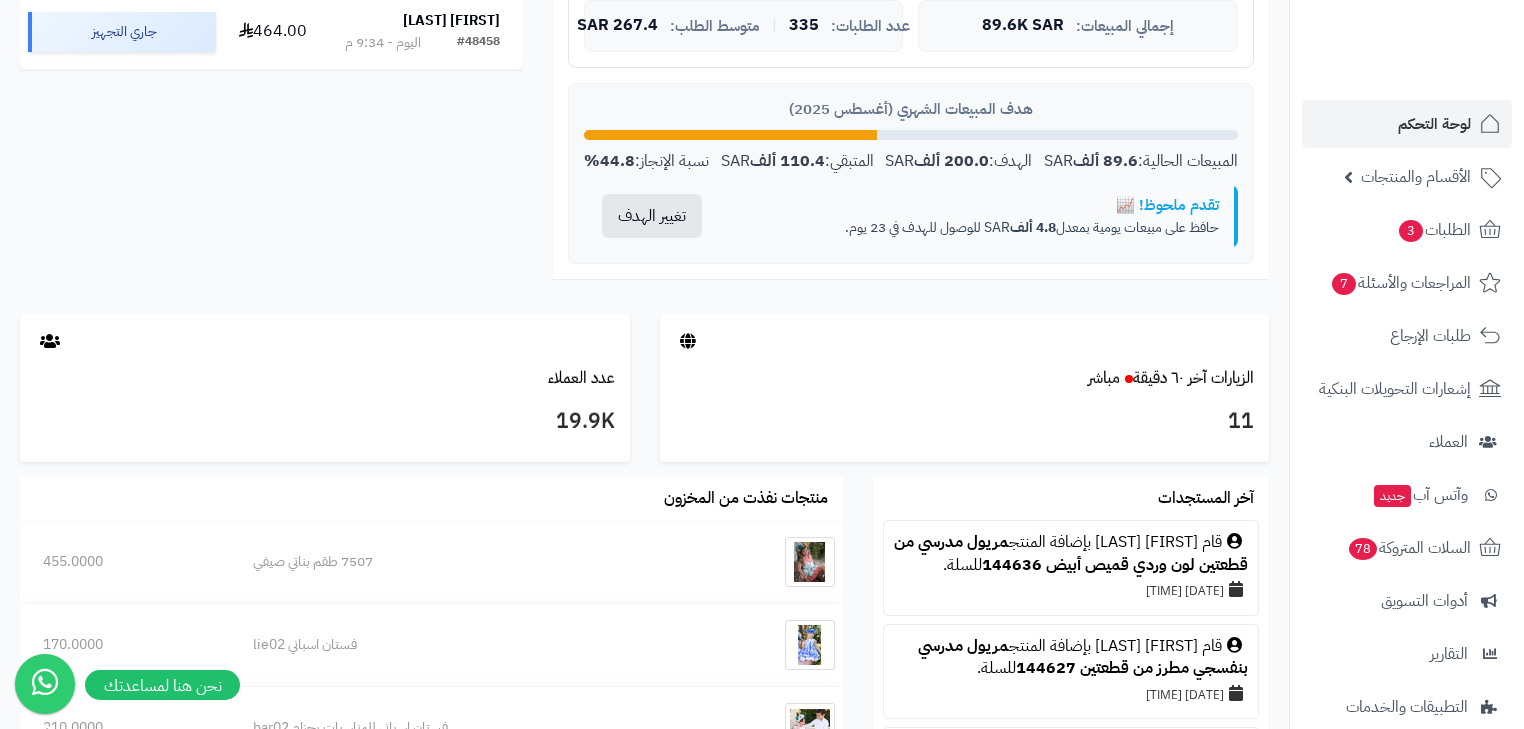 scroll, scrollTop: 800, scrollLeft: 0, axis: vertical 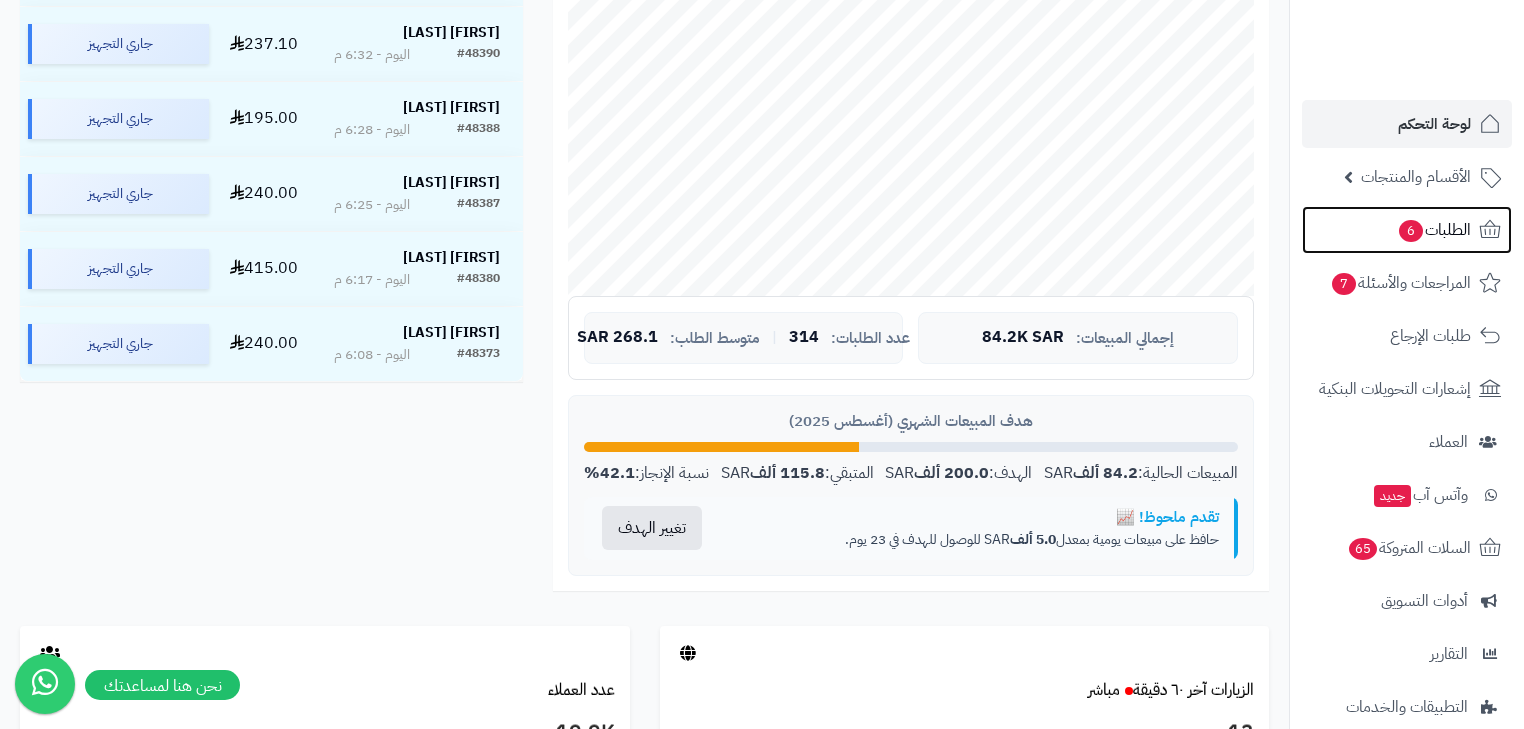 click on "6" at bounding box center [1411, 231] 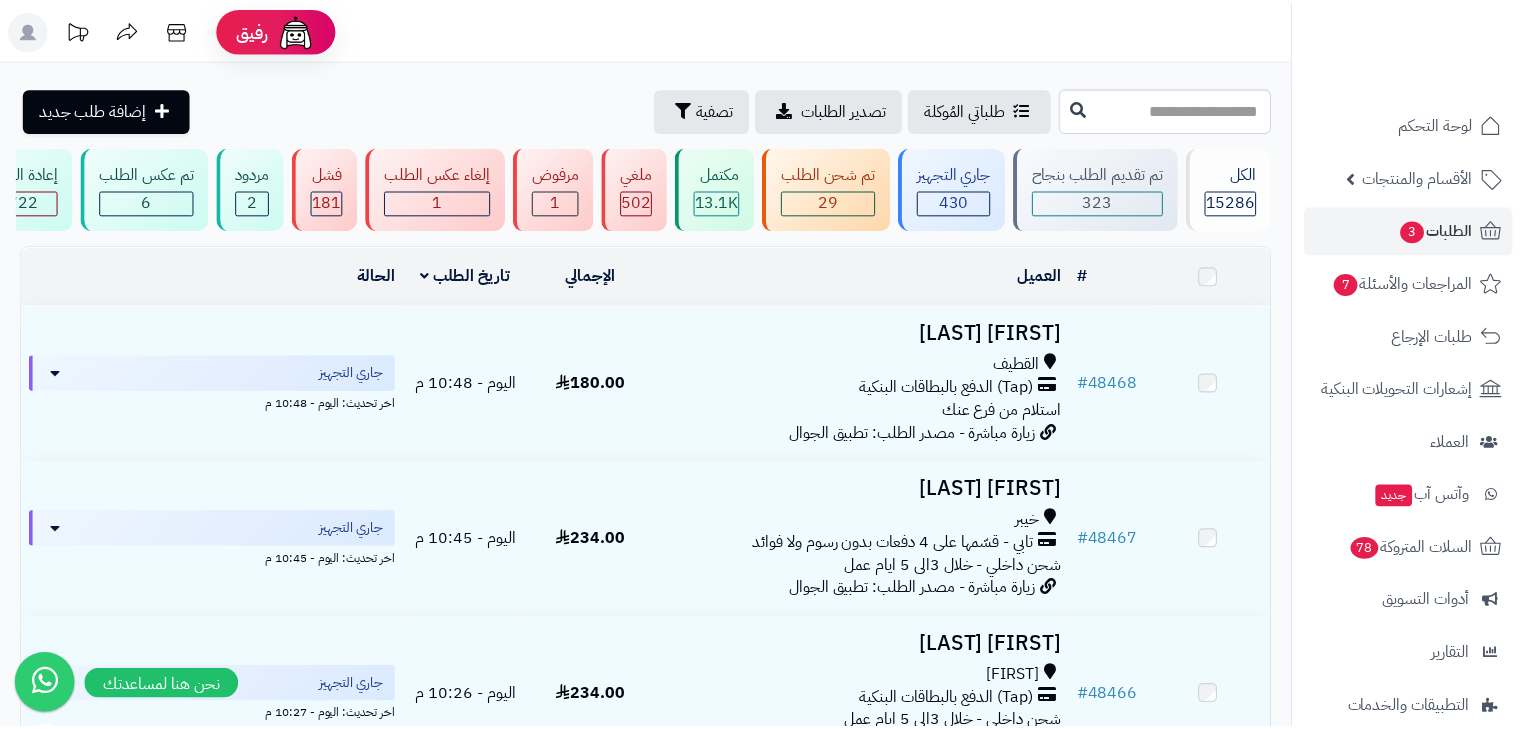 scroll, scrollTop: 0, scrollLeft: 0, axis: both 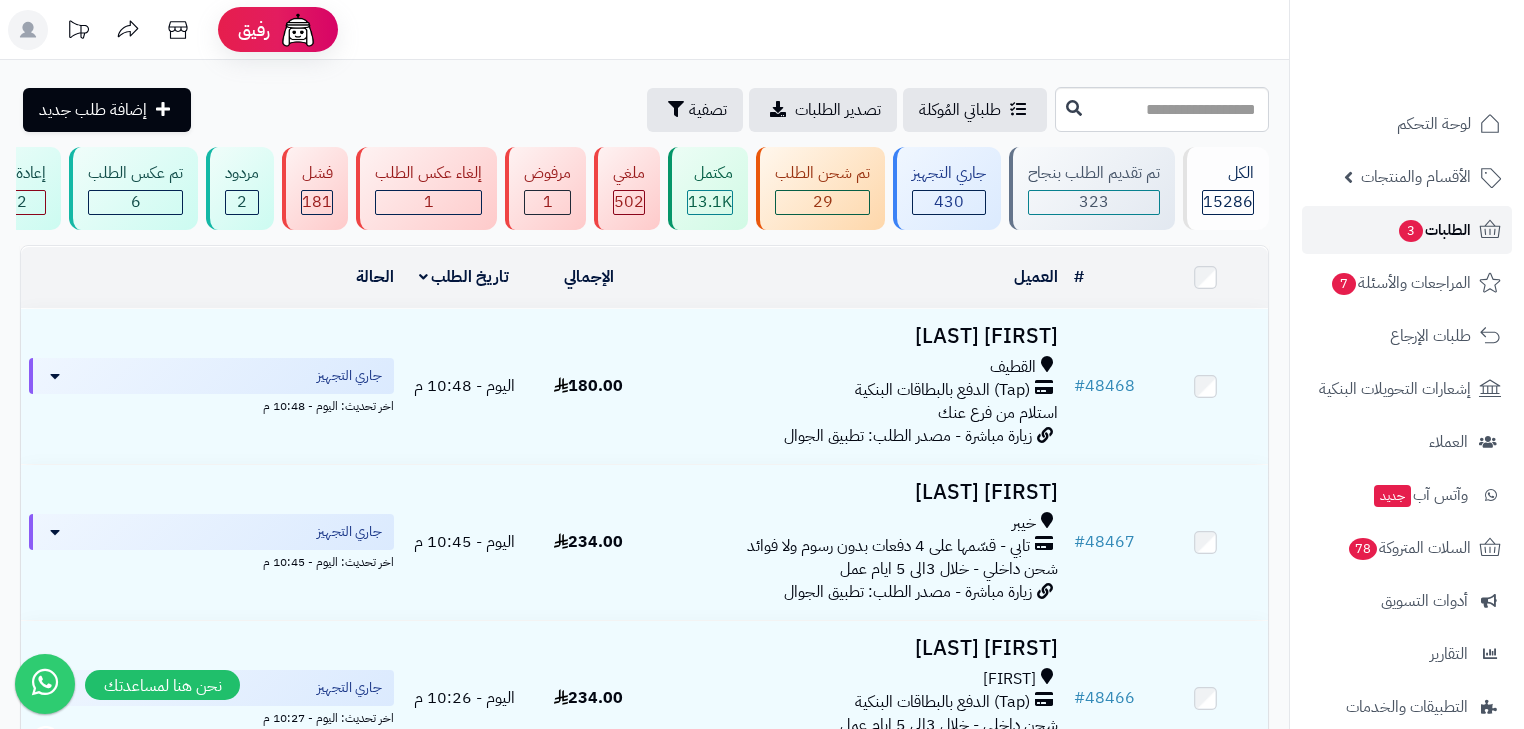 click on "الطلبات  3" at bounding box center [1434, 230] 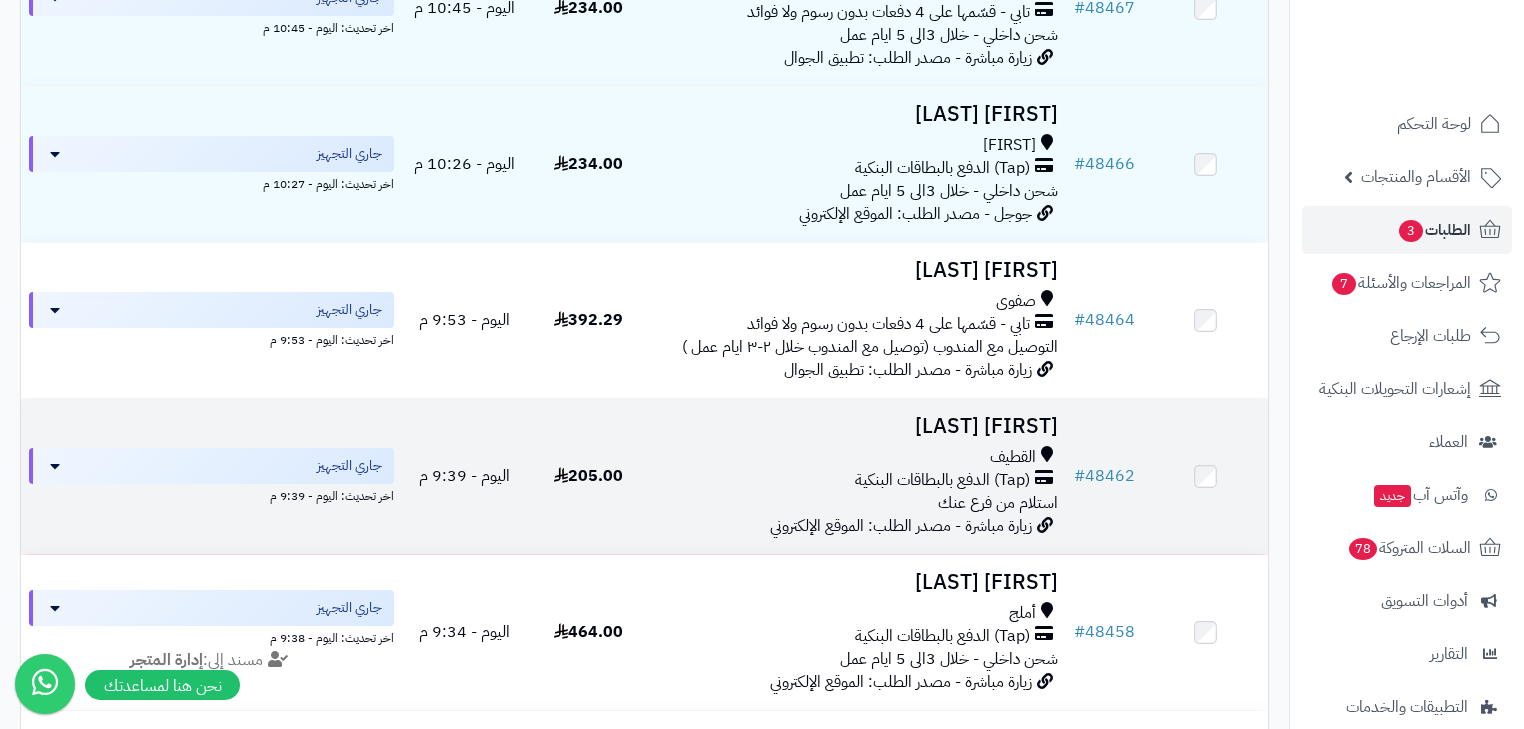 scroll, scrollTop: 800, scrollLeft: 0, axis: vertical 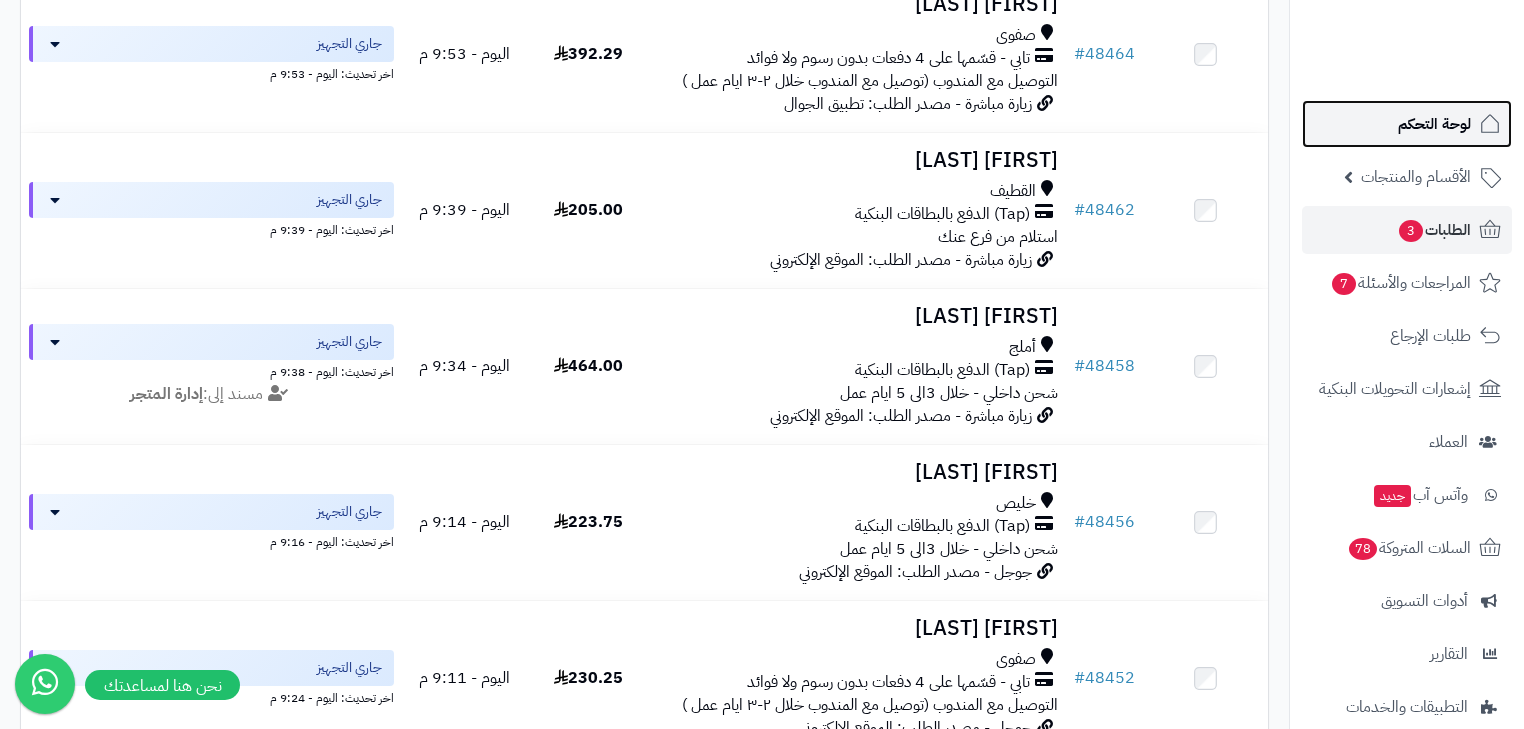 click on "لوحة التحكم" at bounding box center (1434, 124) 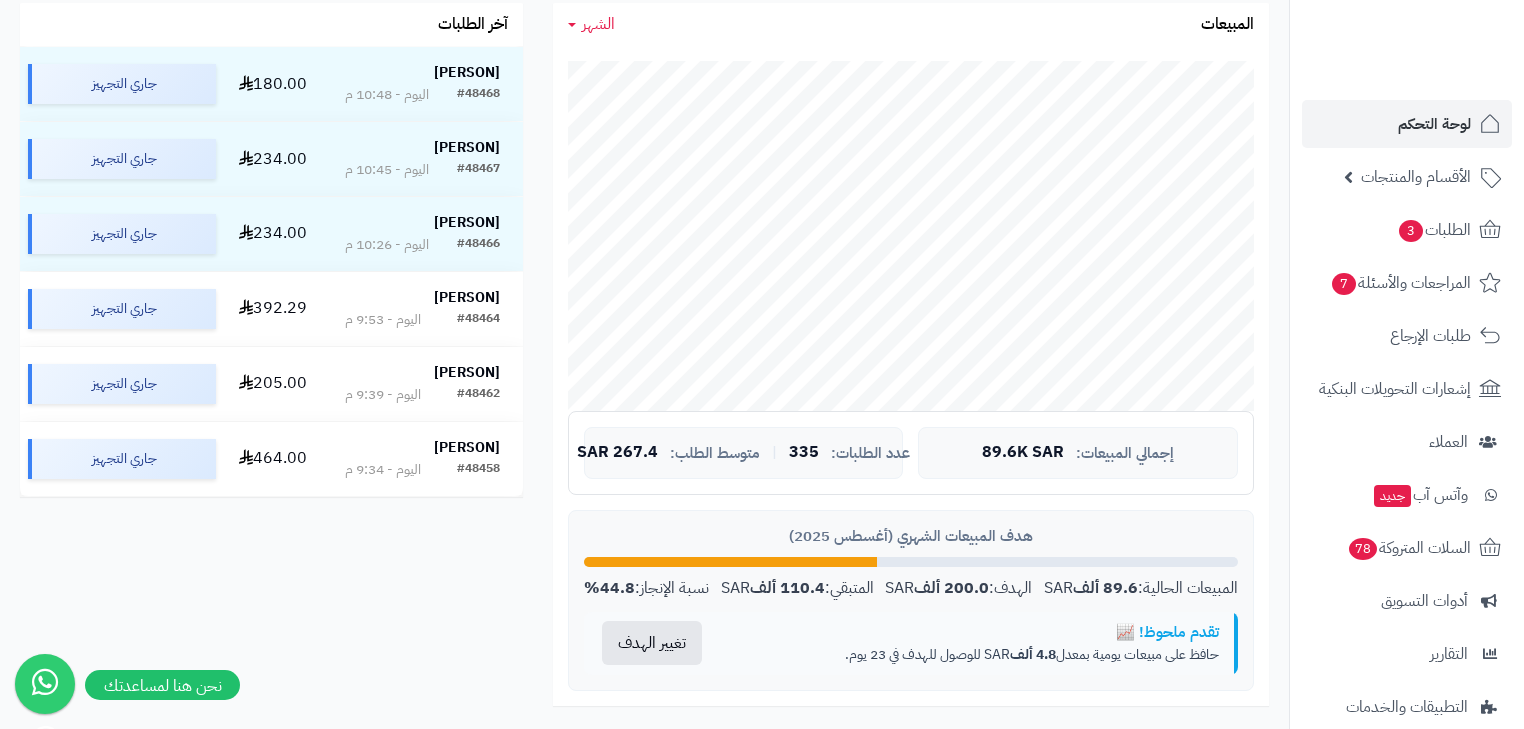 scroll, scrollTop: 0, scrollLeft: 0, axis: both 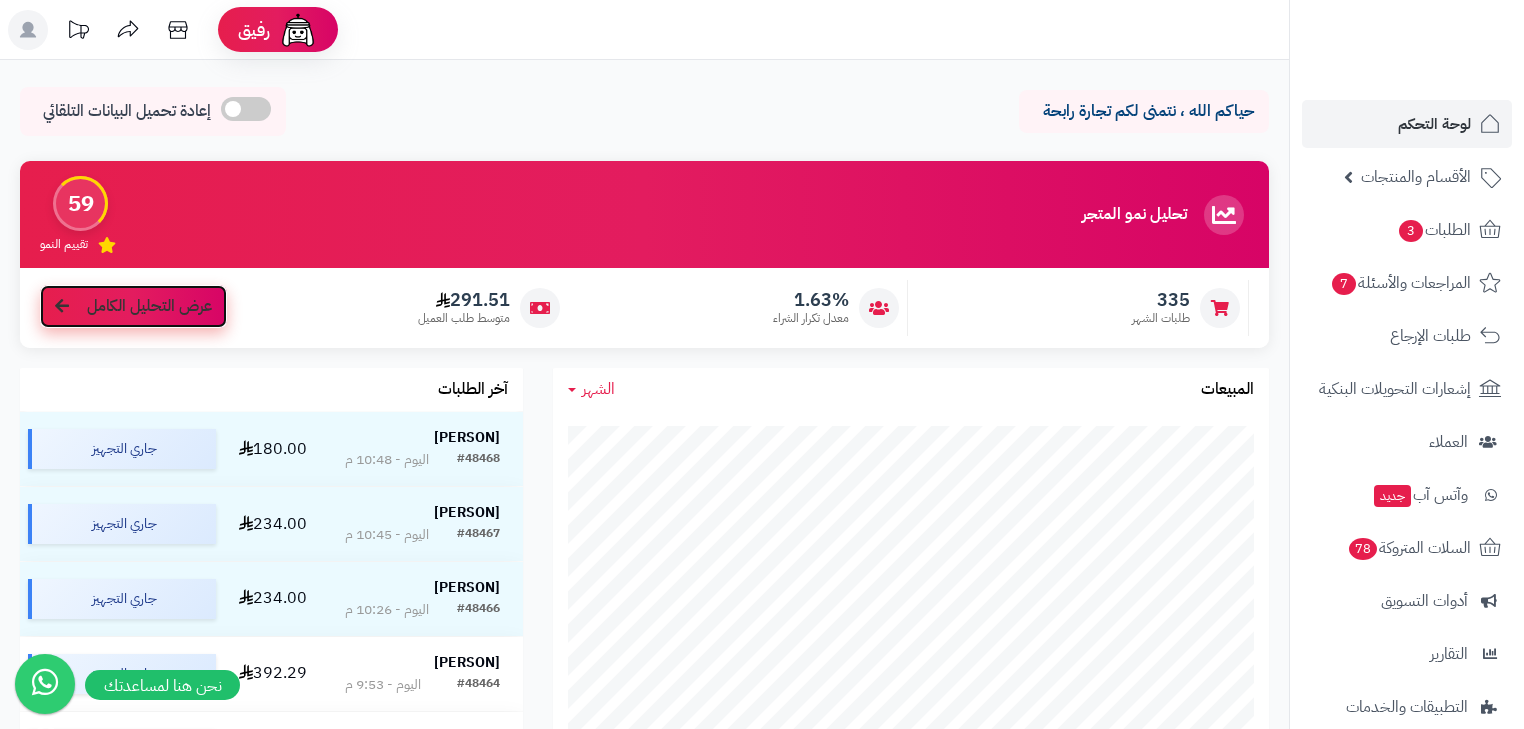 click on "عرض التحليل الكامل" at bounding box center (149, 306) 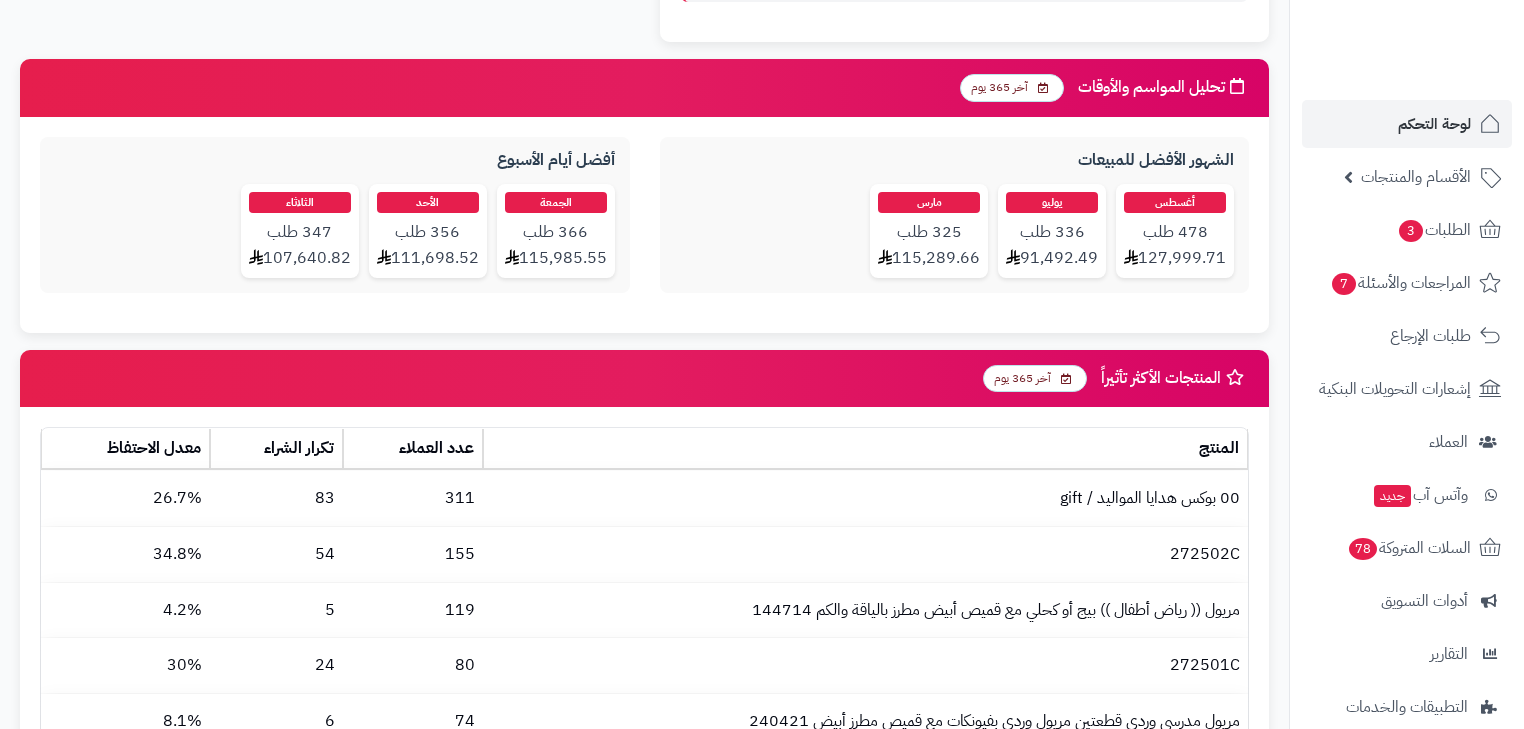 scroll, scrollTop: 1840, scrollLeft: 0, axis: vertical 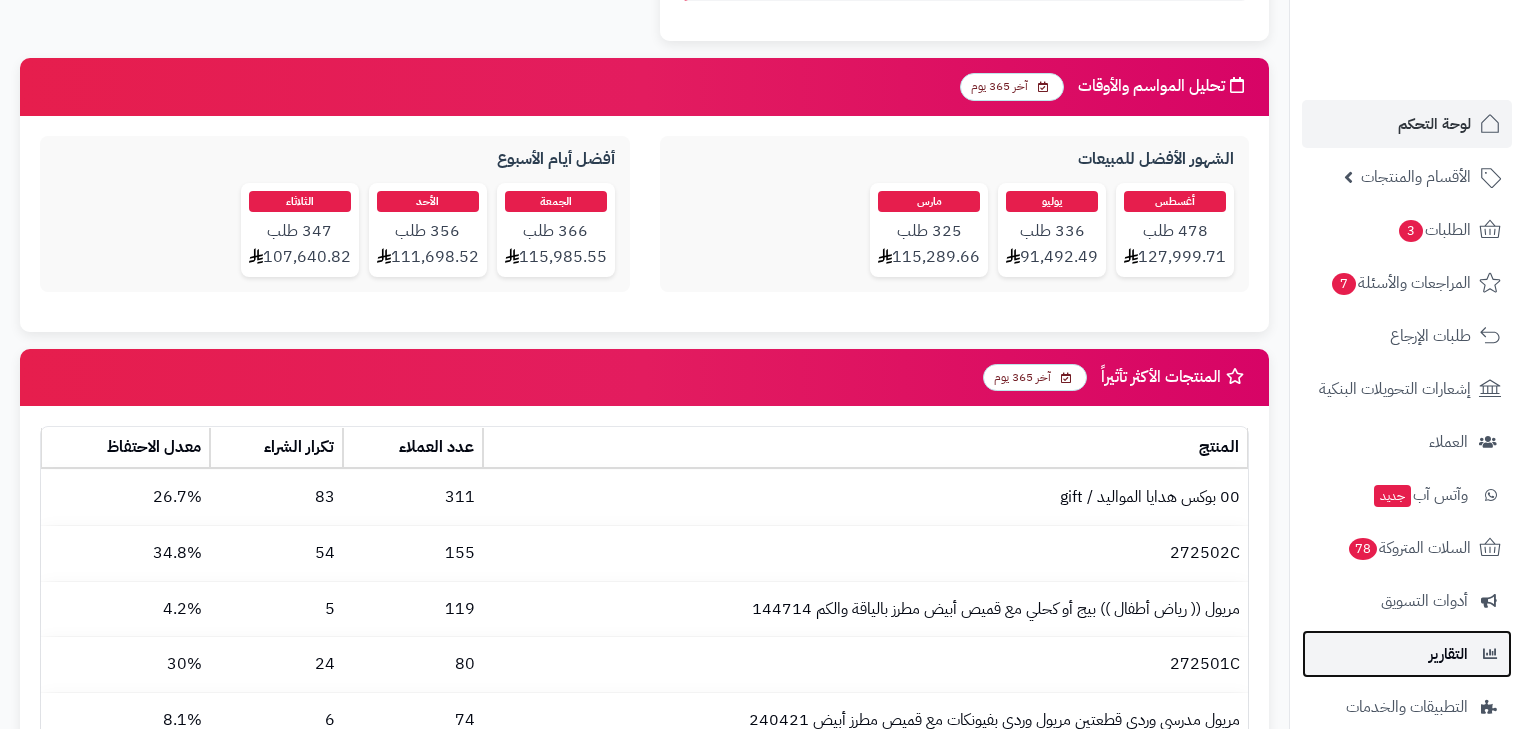 click on "التقارير" at bounding box center [1448, 654] 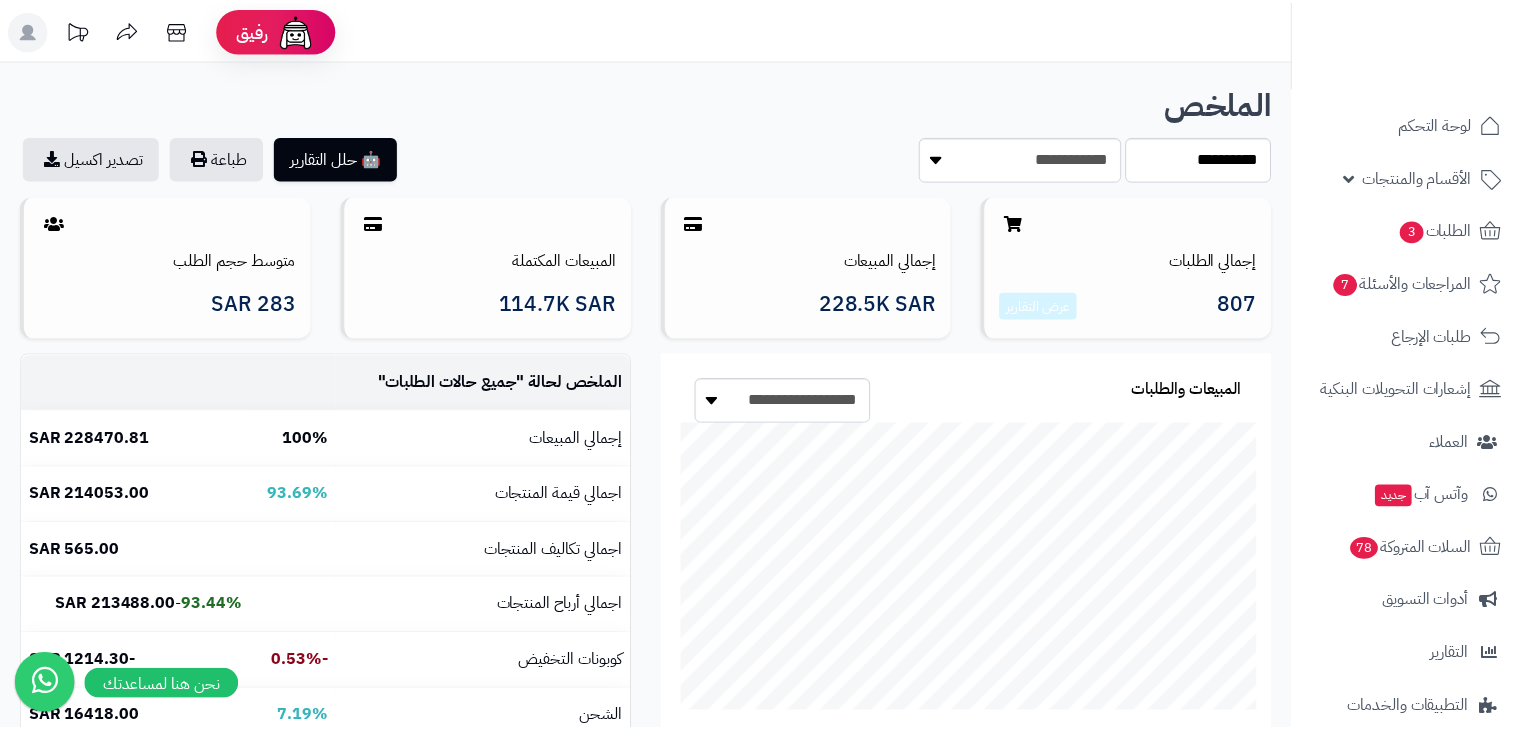 scroll, scrollTop: 0, scrollLeft: 0, axis: both 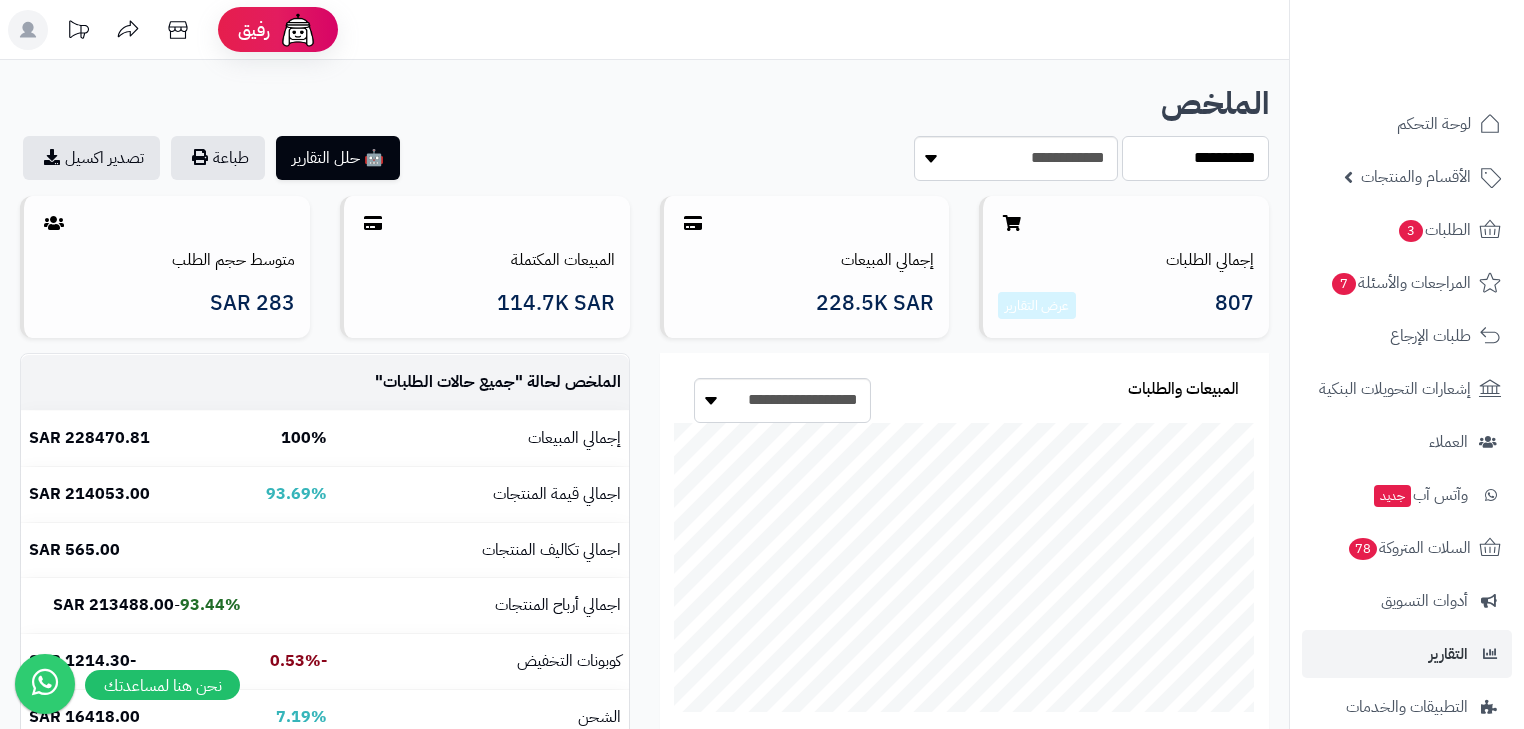 click on "**********" at bounding box center [1195, 158] 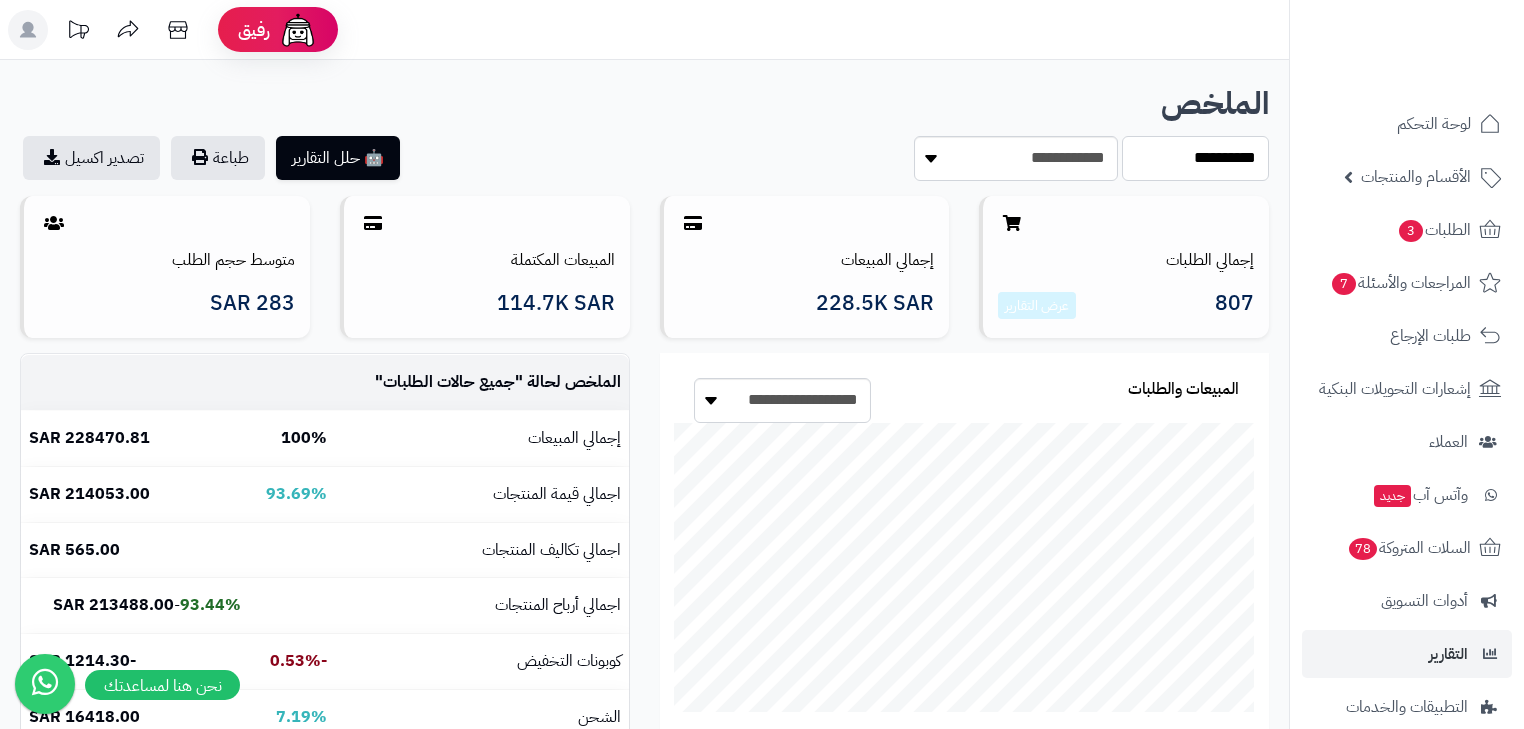select on "***" 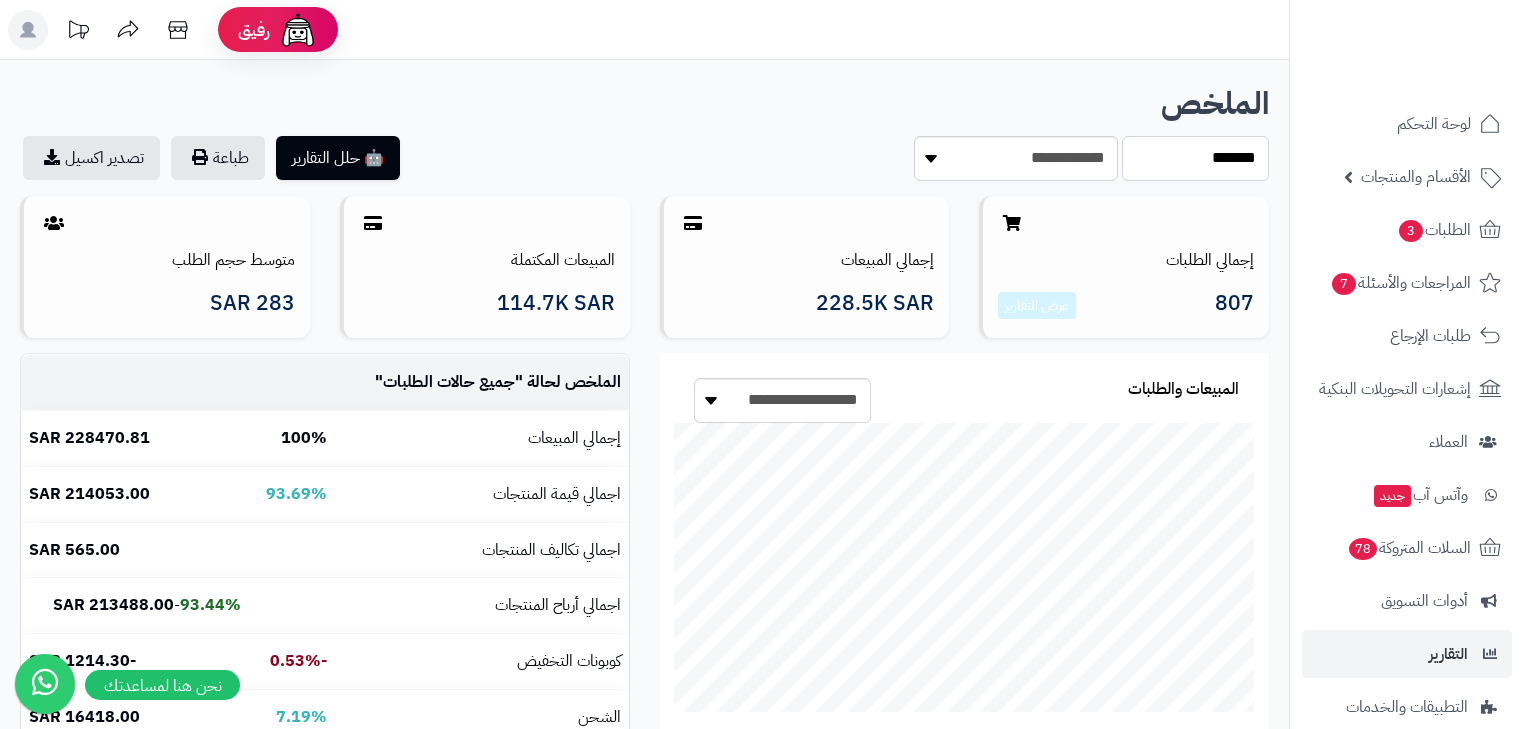 click on "**********" at bounding box center [1195, 158] 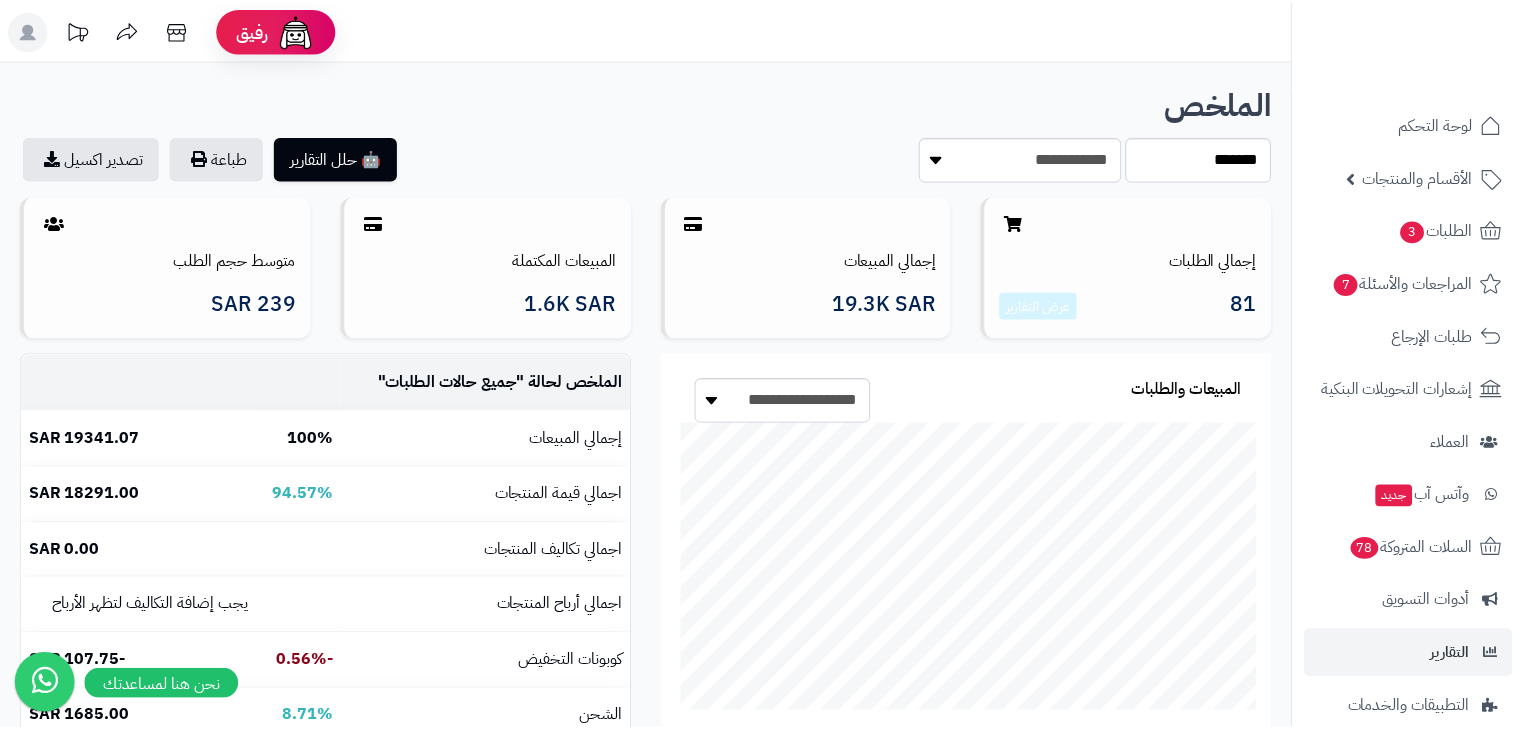 scroll, scrollTop: 0, scrollLeft: 0, axis: both 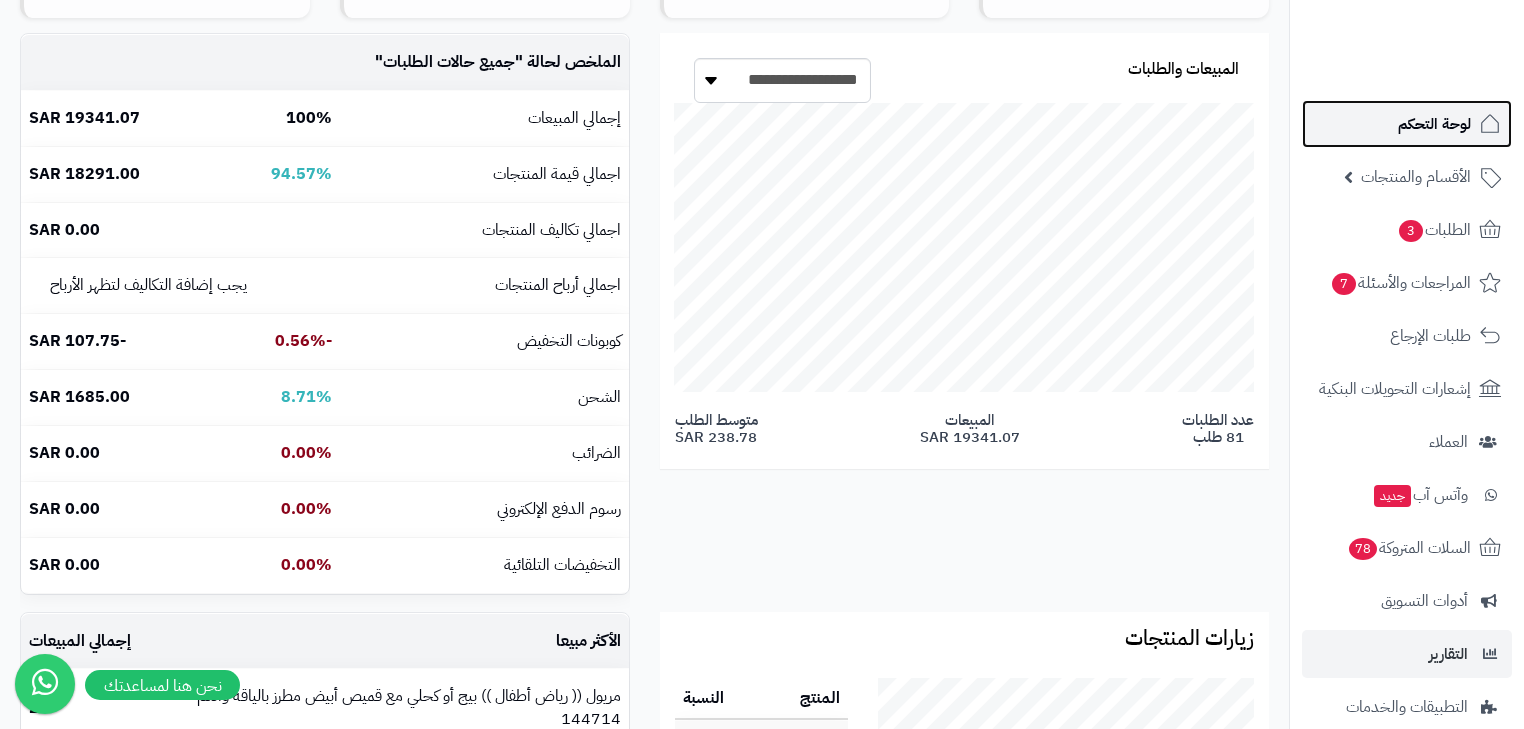 click on "لوحة التحكم" at bounding box center [1407, 124] 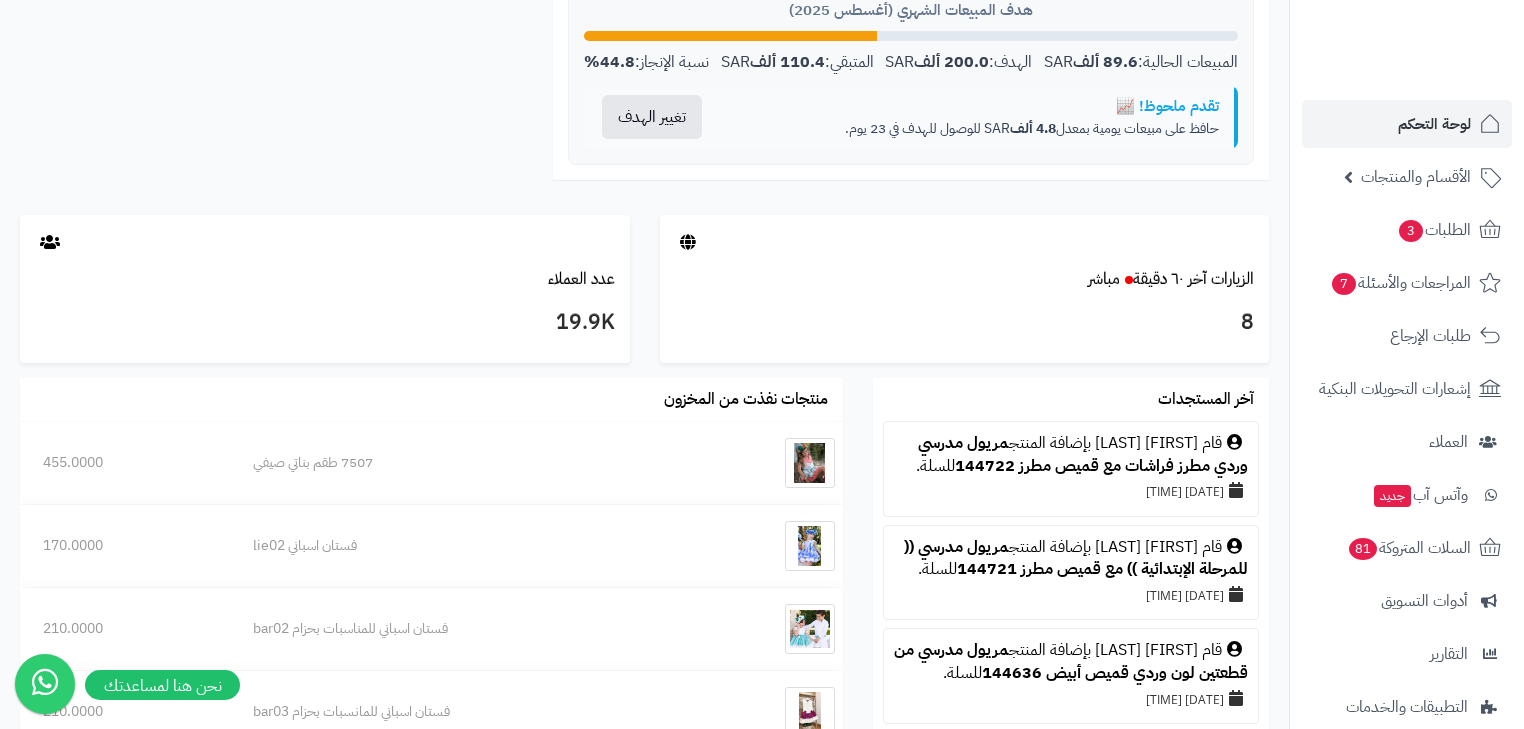scroll, scrollTop: 664, scrollLeft: 0, axis: vertical 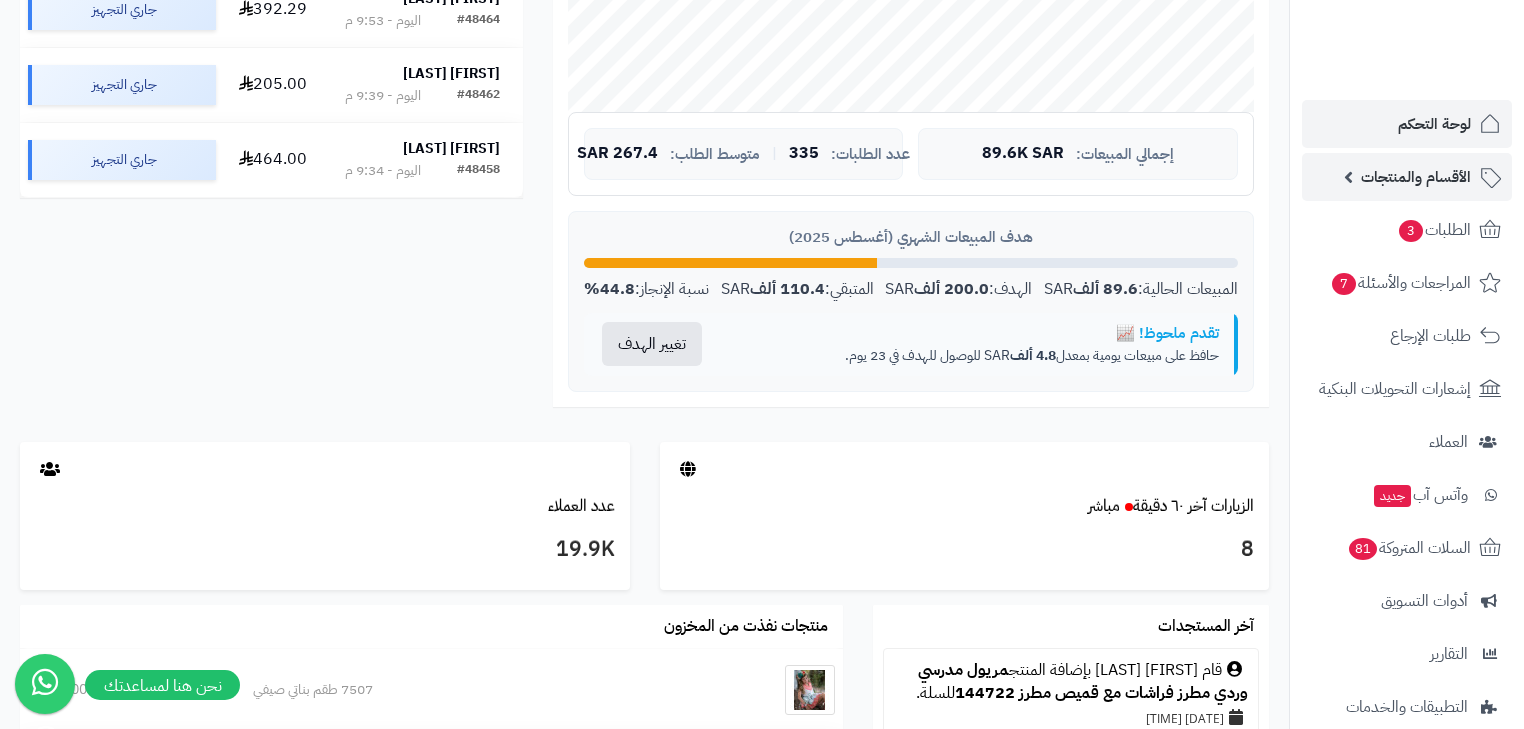 click on "الأقسام والمنتجات" at bounding box center (1416, 177) 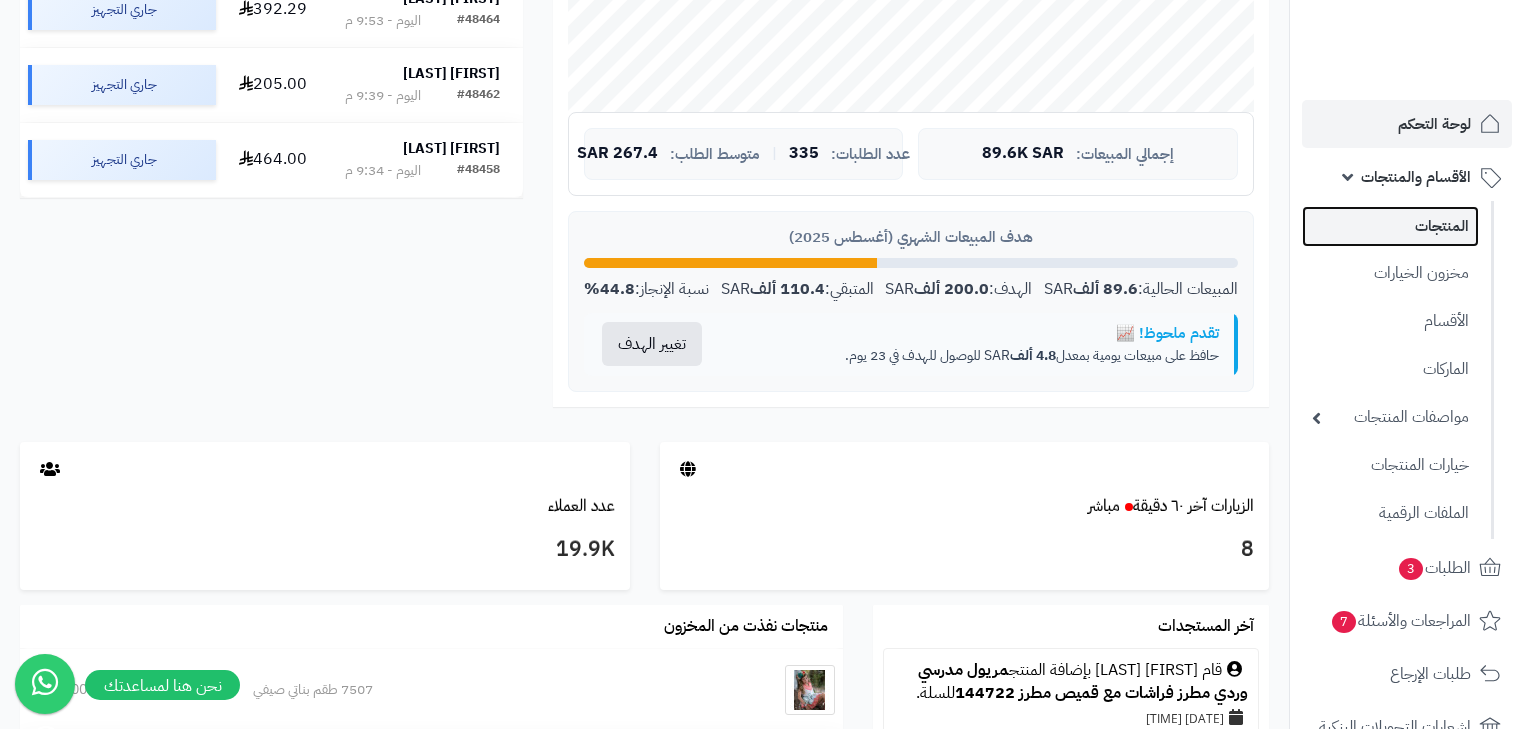 click on "المنتجات" at bounding box center (1390, 226) 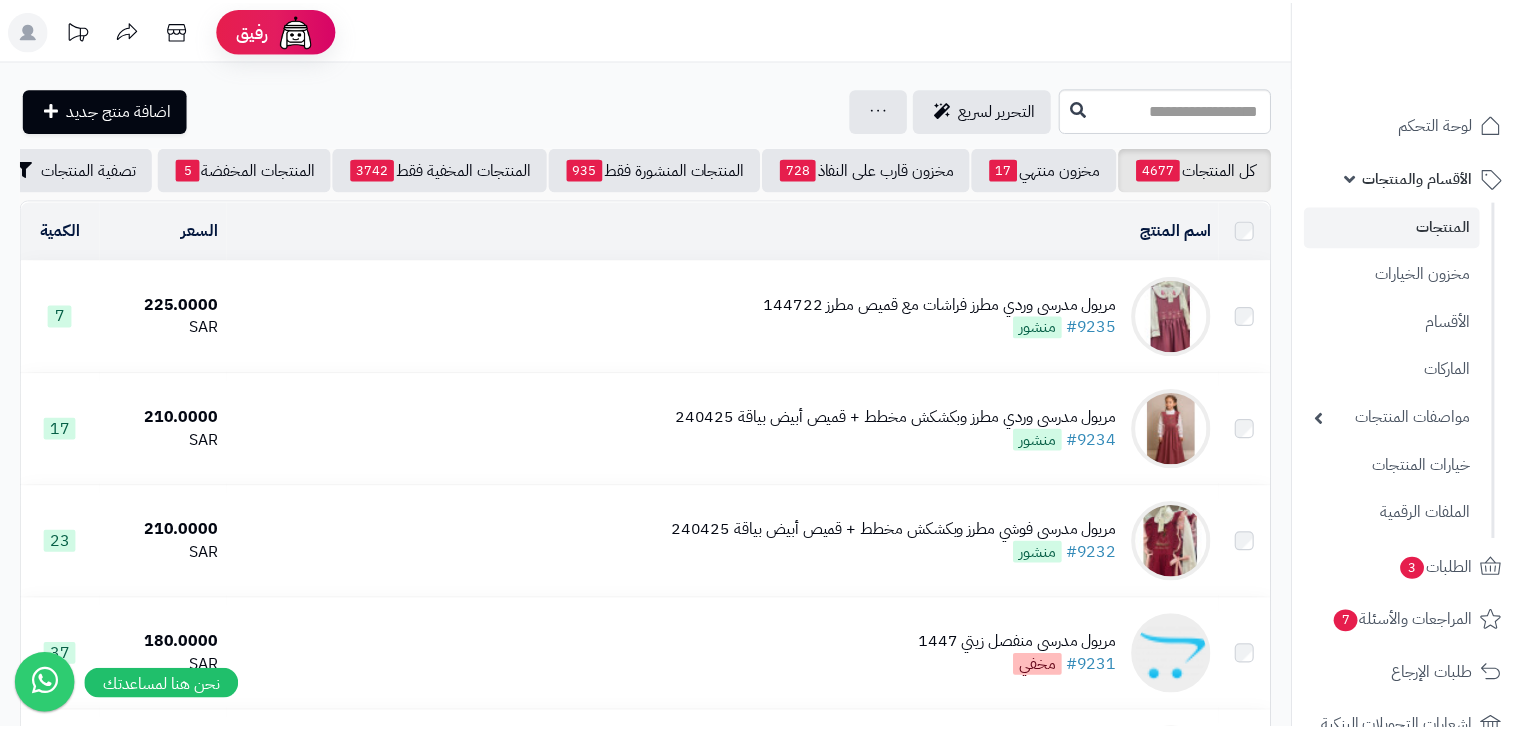 scroll, scrollTop: 0, scrollLeft: 0, axis: both 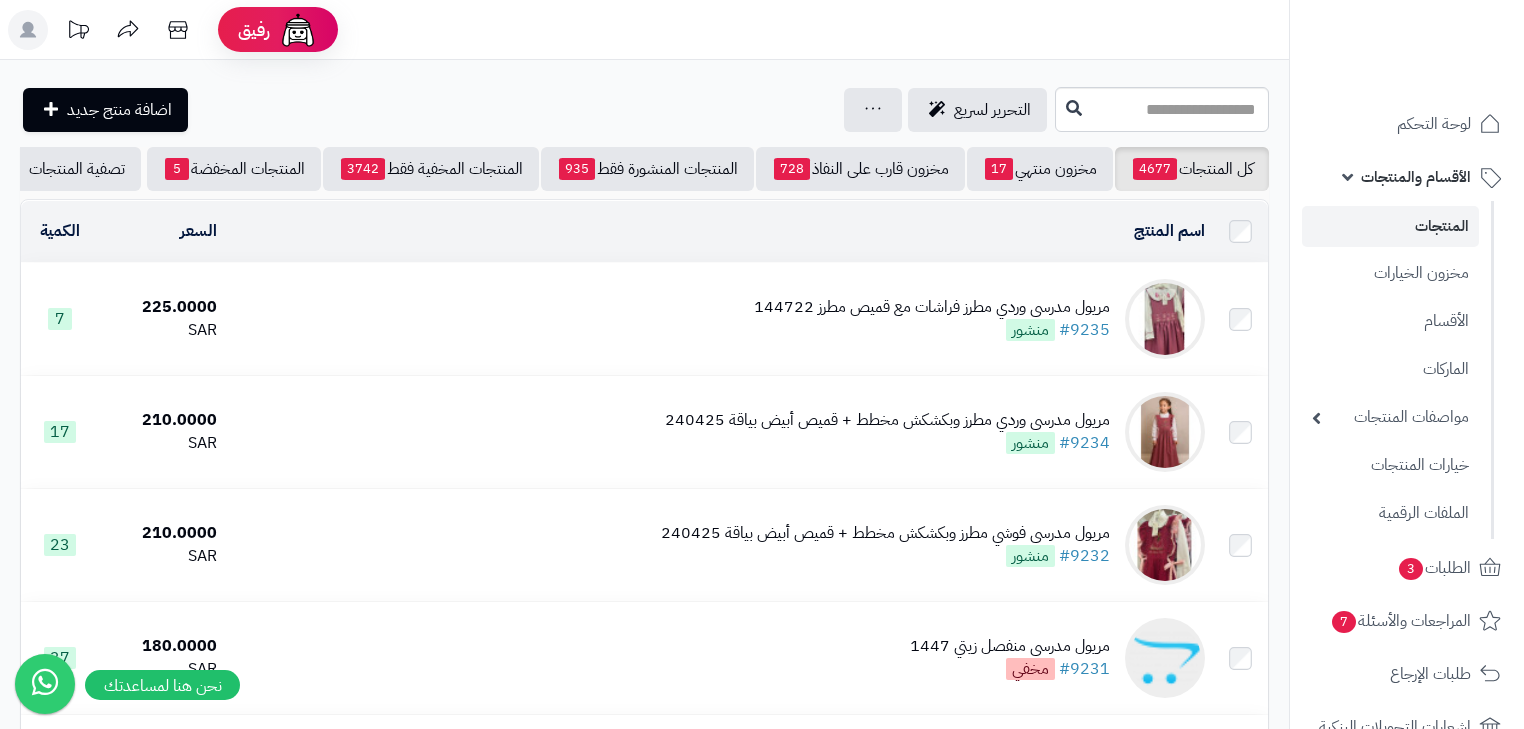 click on "مريول مدرسي  وردي مطرز فراشات مع قميص مطرز  144722" at bounding box center (932, 307) 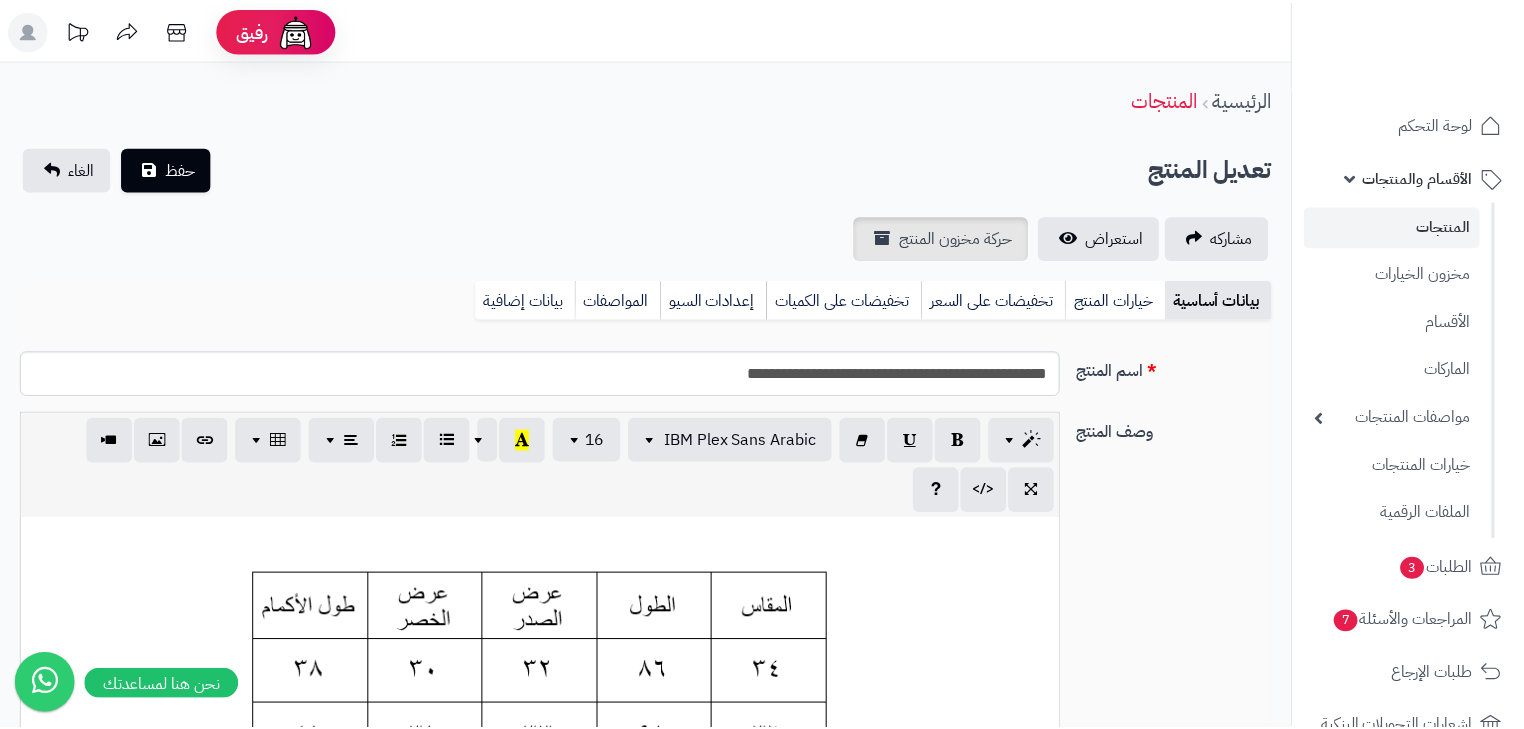 scroll, scrollTop: 0, scrollLeft: 0, axis: both 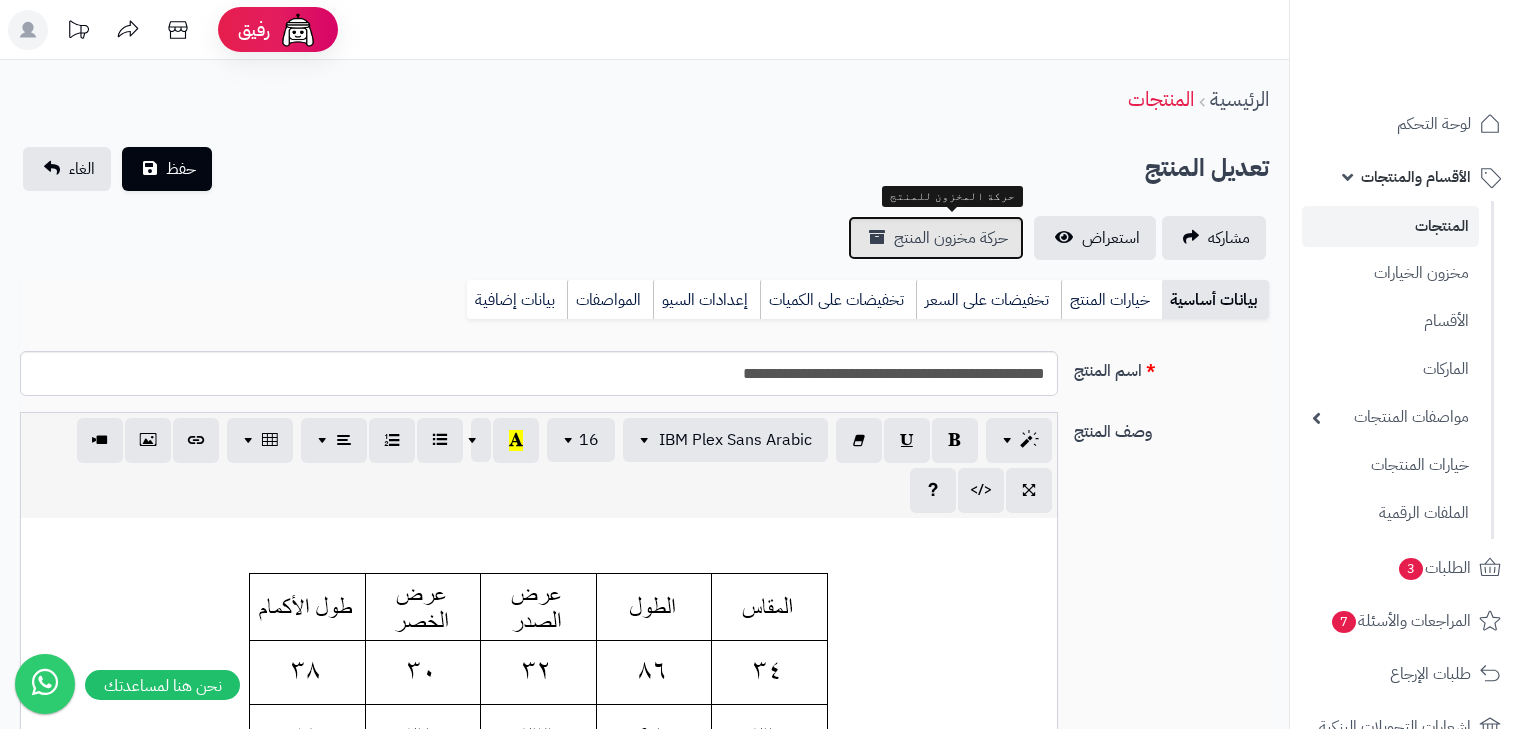 click on "حركة مخزون المنتج" at bounding box center (951, 238) 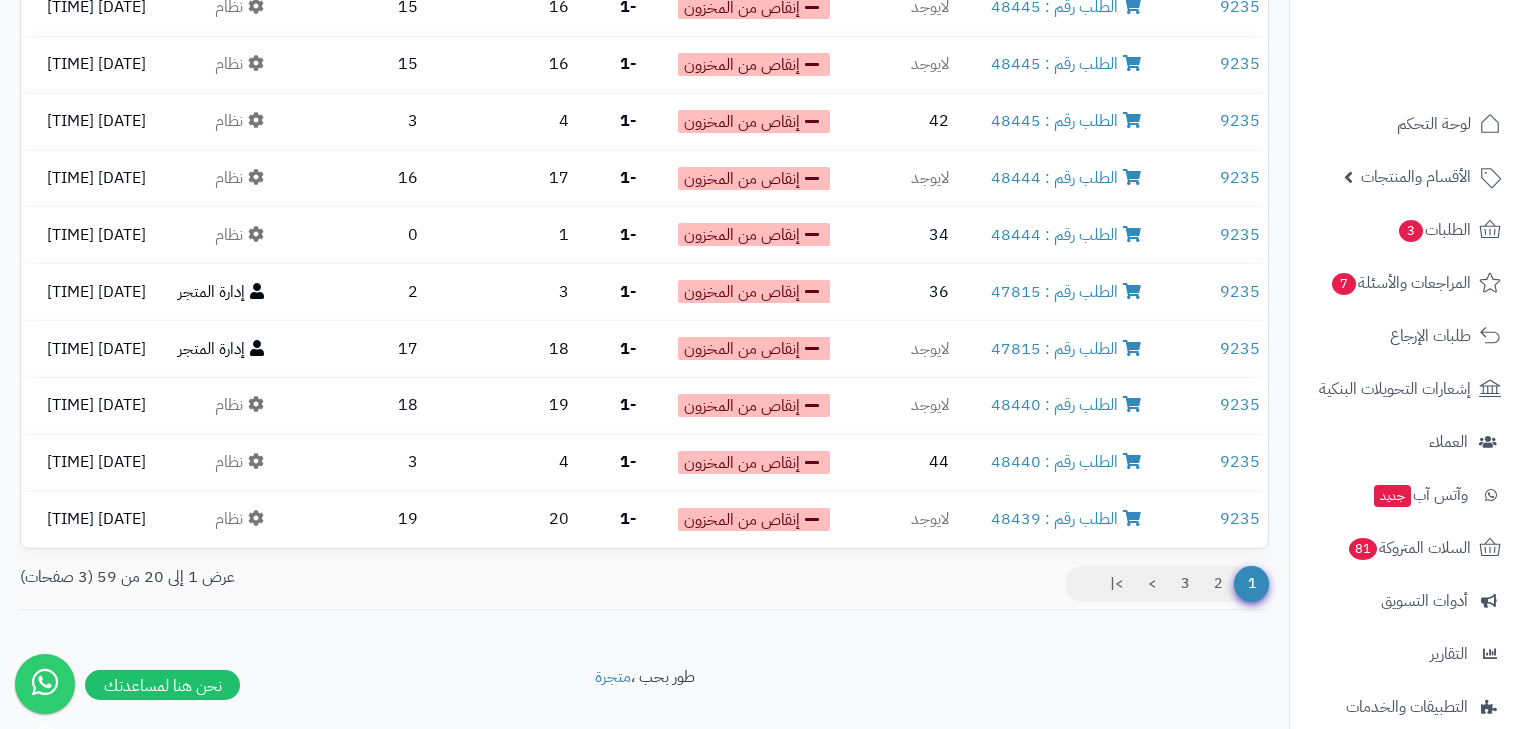 scroll, scrollTop: 838, scrollLeft: 0, axis: vertical 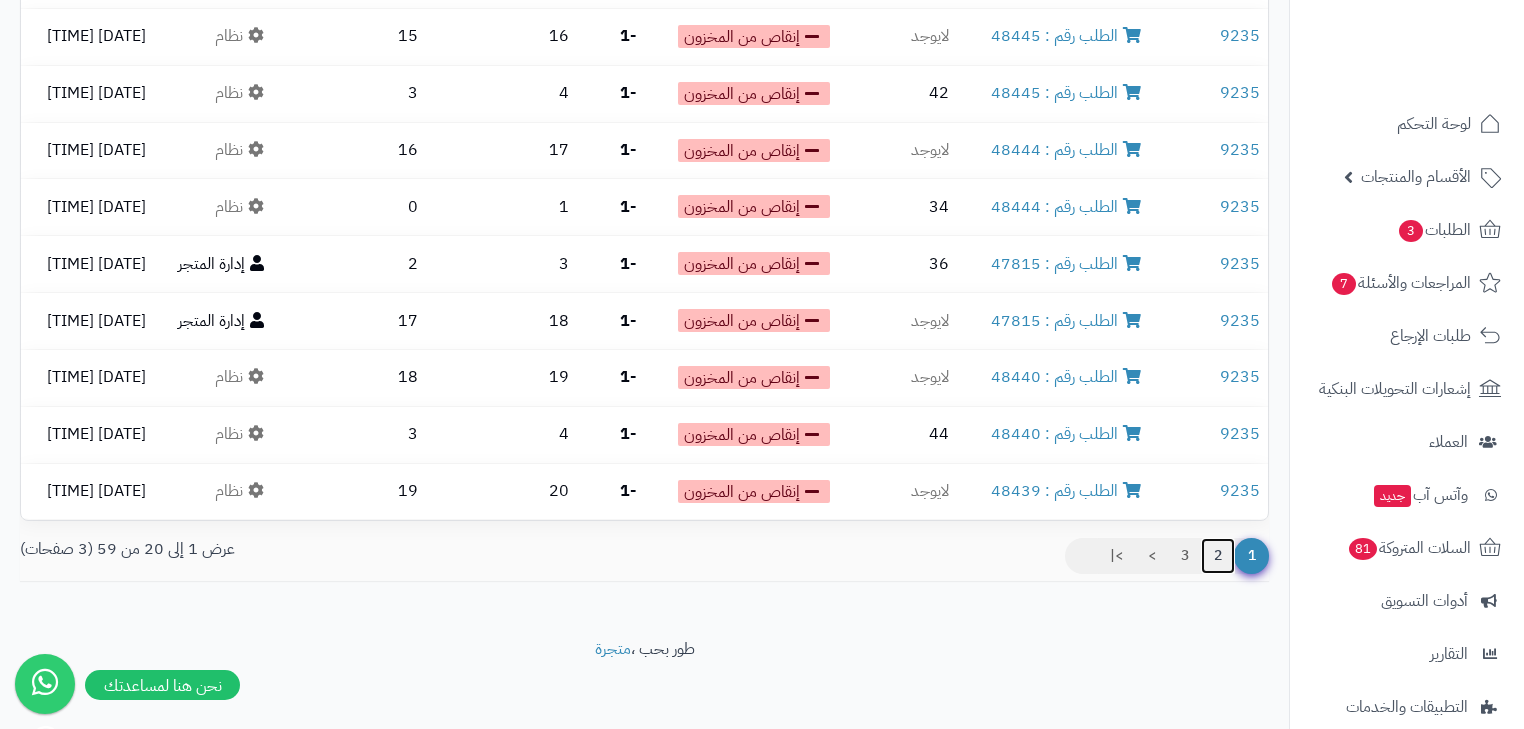 click on "2" at bounding box center [1218, 556] 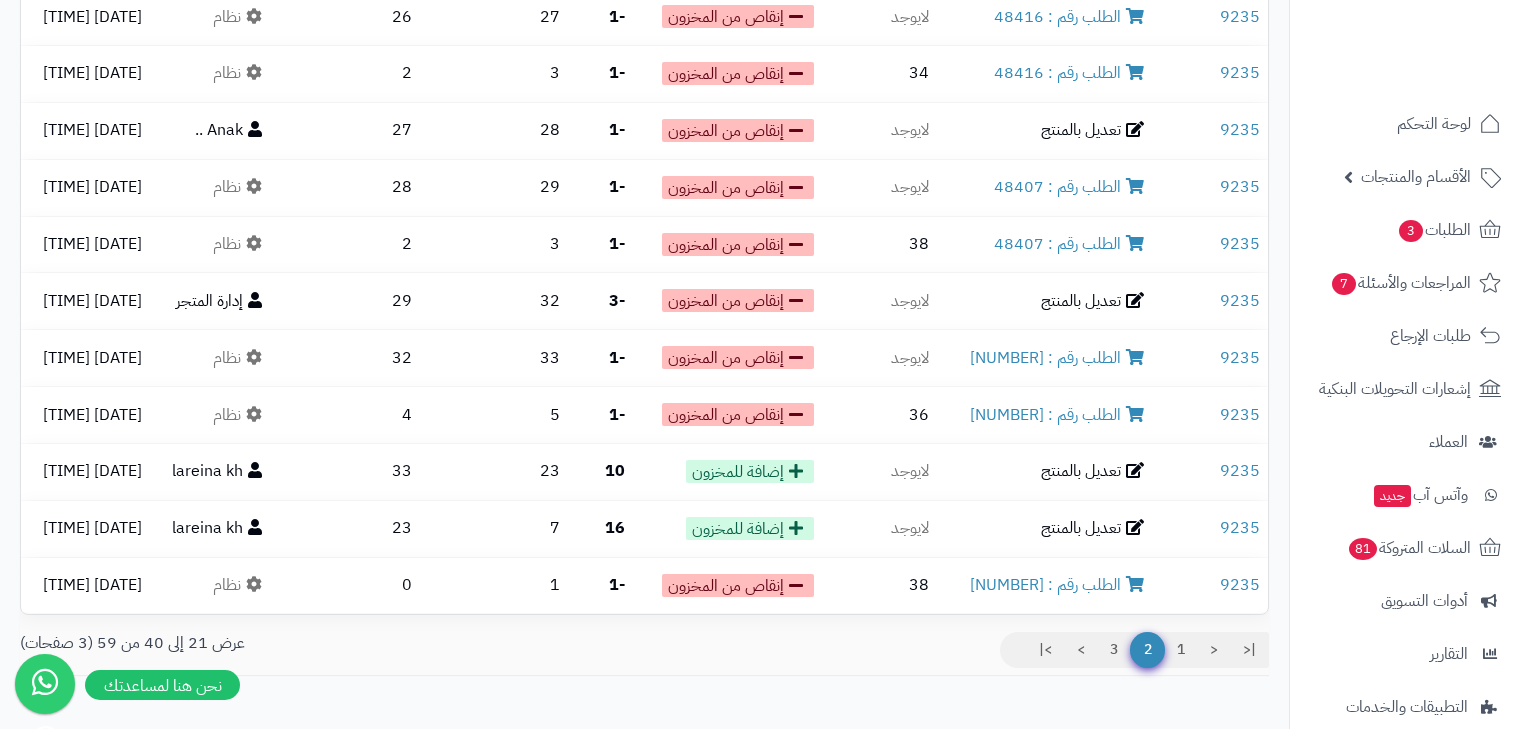 scroll, scrollTop: 800, scrollLeft: 0, axis: vertical 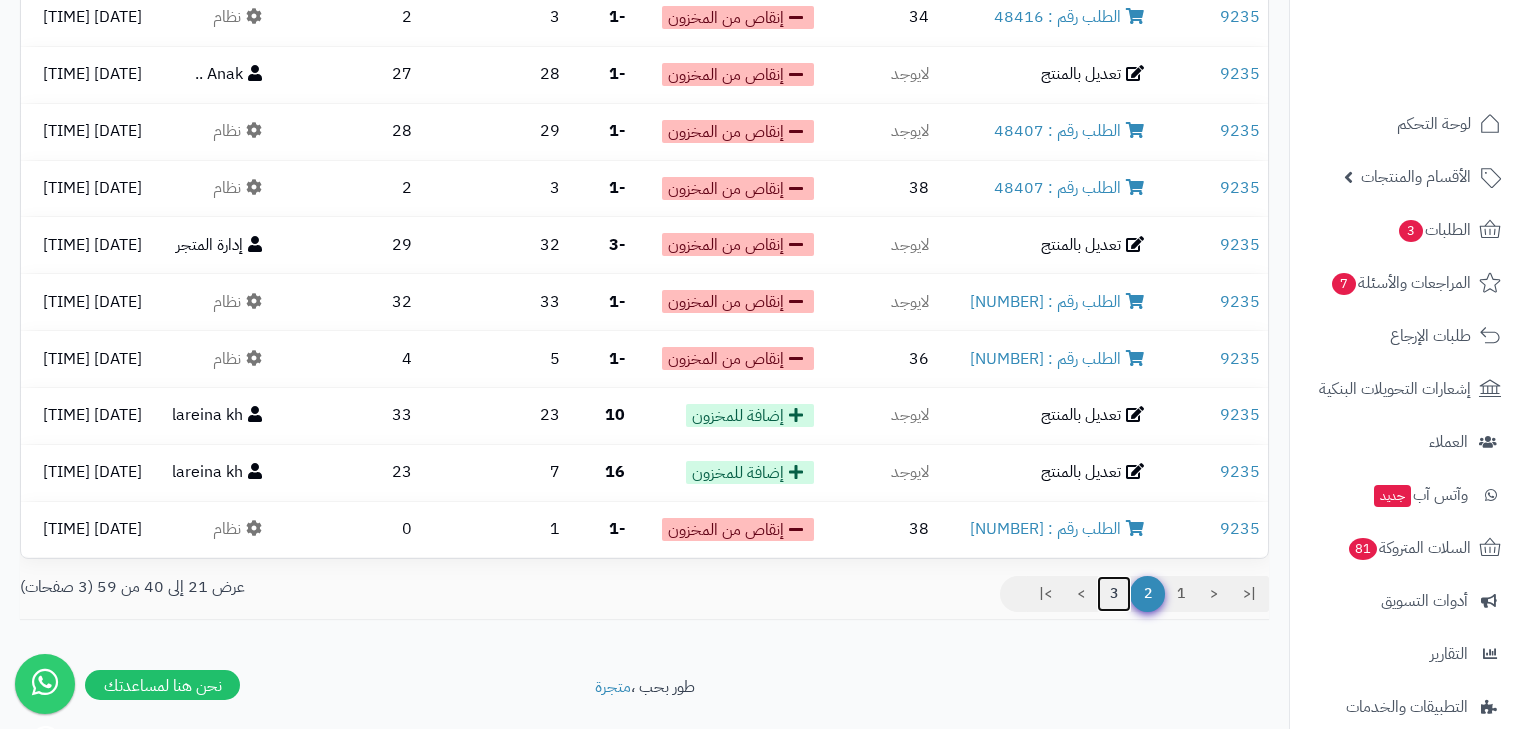 click on "3" at bounding box center [1114, 594] 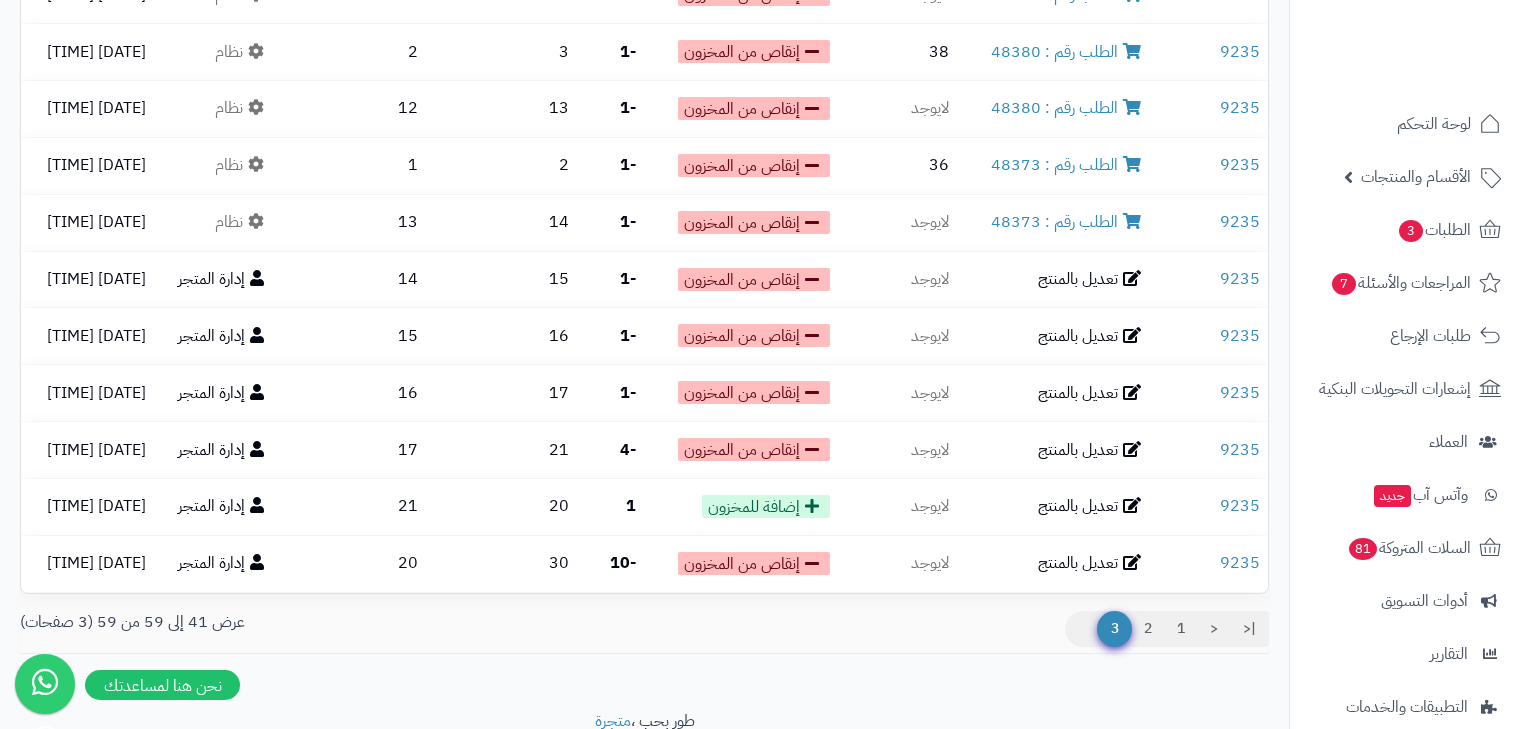 scroll, scrollTop: 781, scrollLeft: 0, axis: vertical 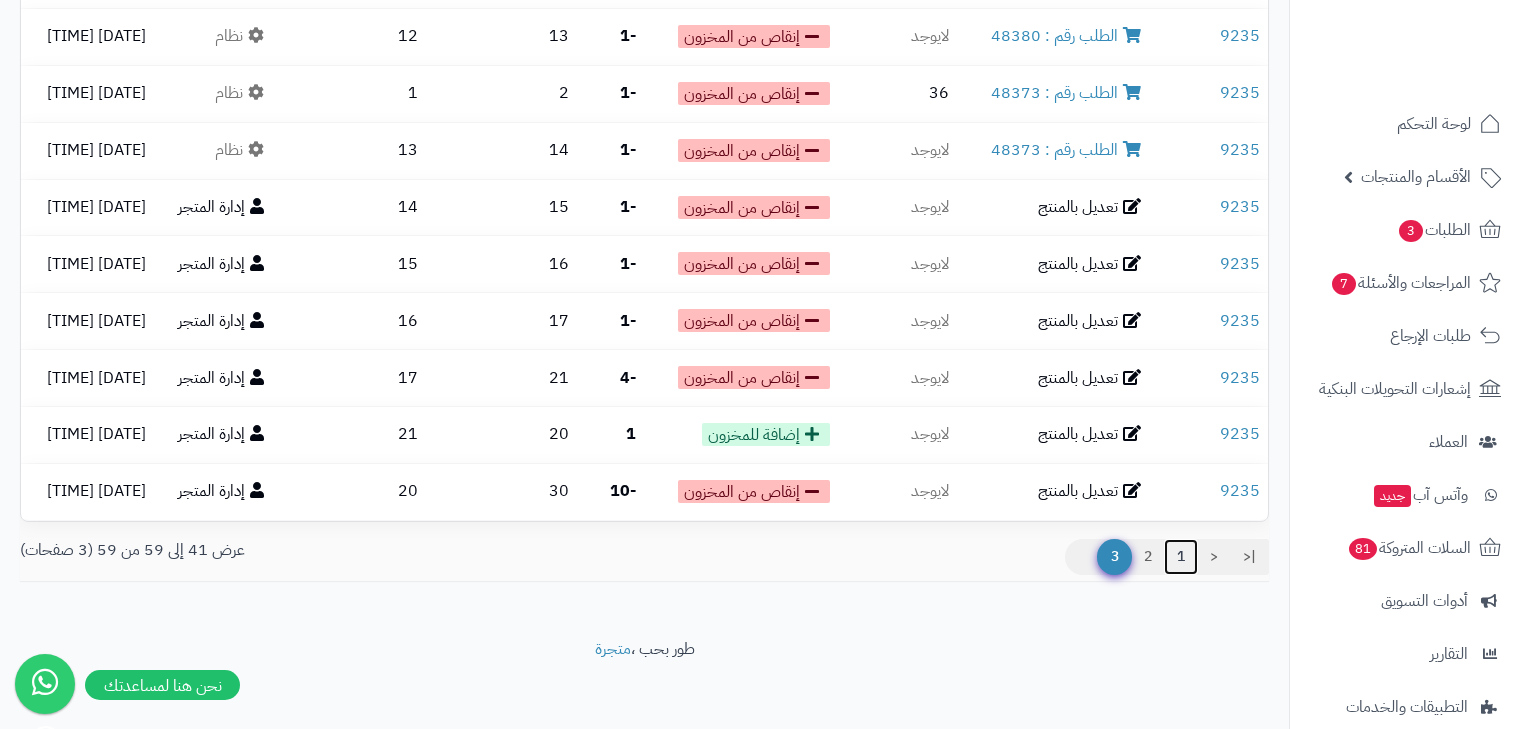 click on "1" at bounding box center [1181, 557] 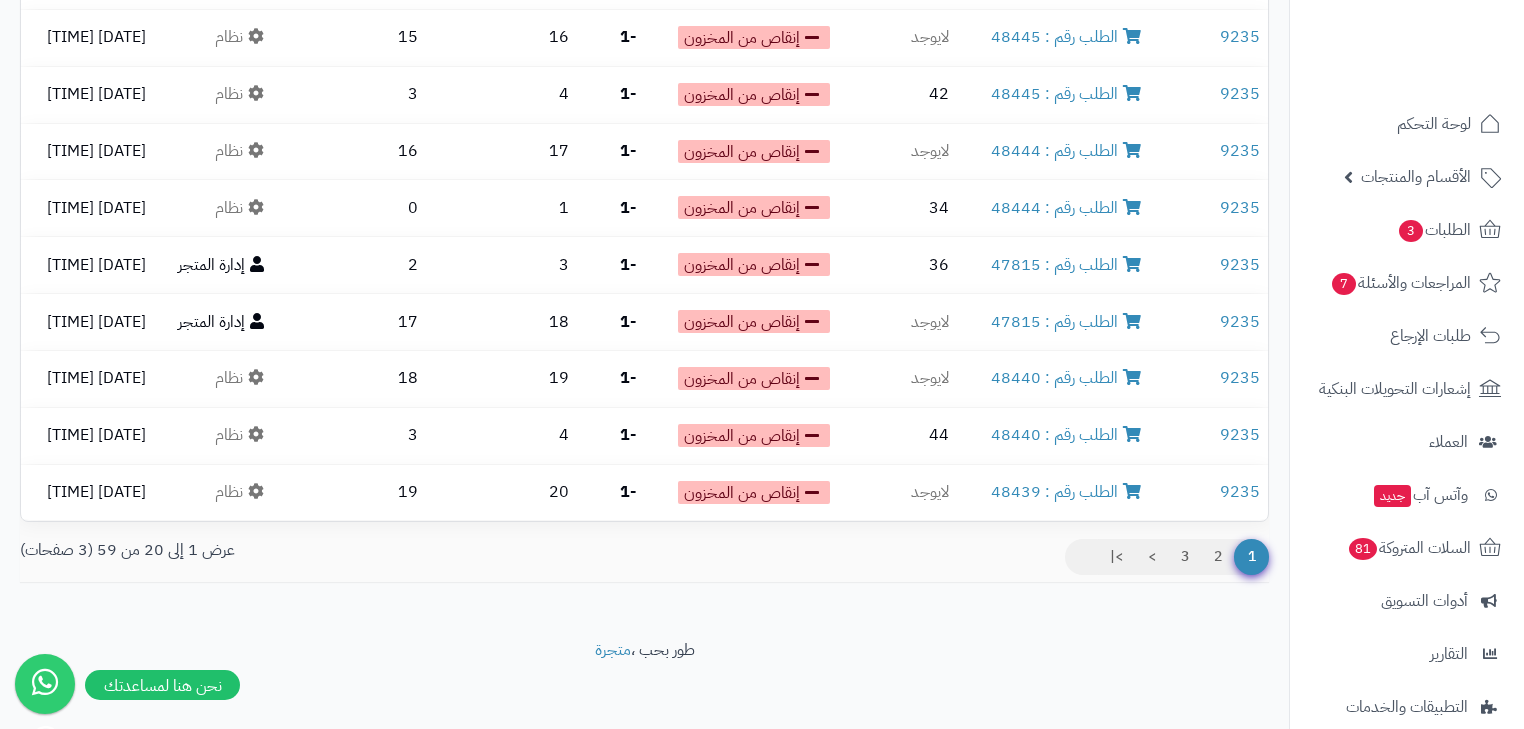 scroll, scrollTop: 838, scrollLeft: 0, axis: vertical 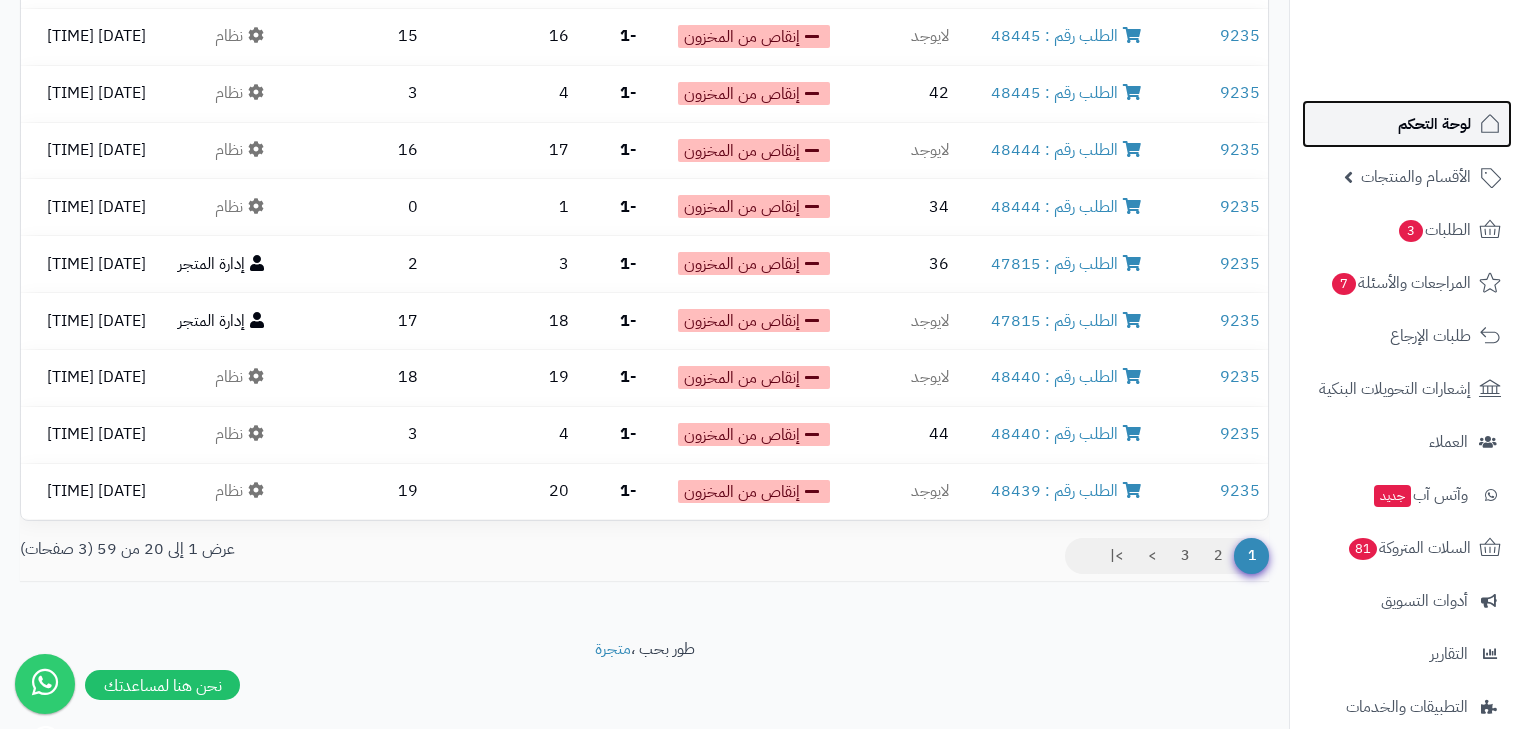 click on "لوحة التحكم" at bounding box center (1434, 124) 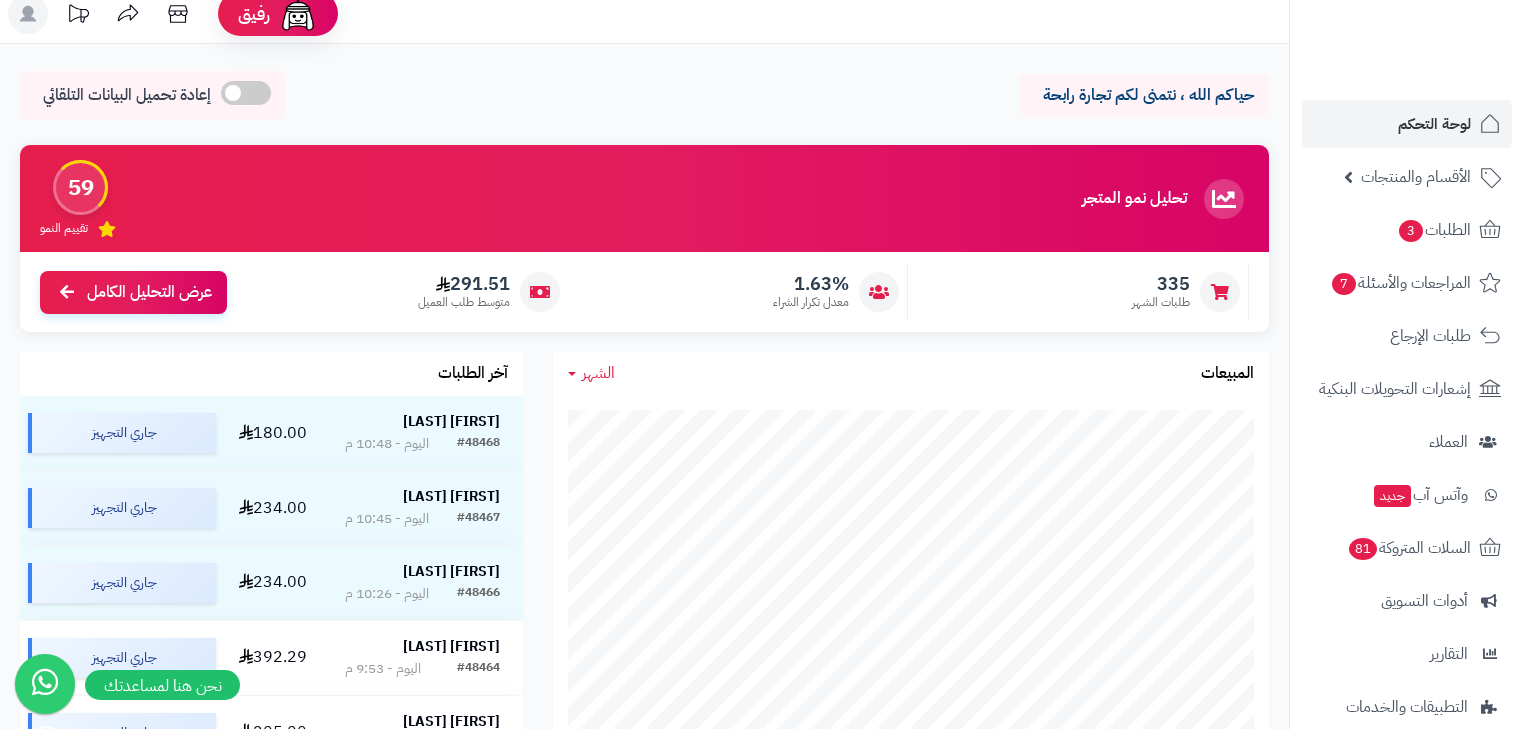 scroll, scrollTop: 0, scrollLeft: 0, axis: both 